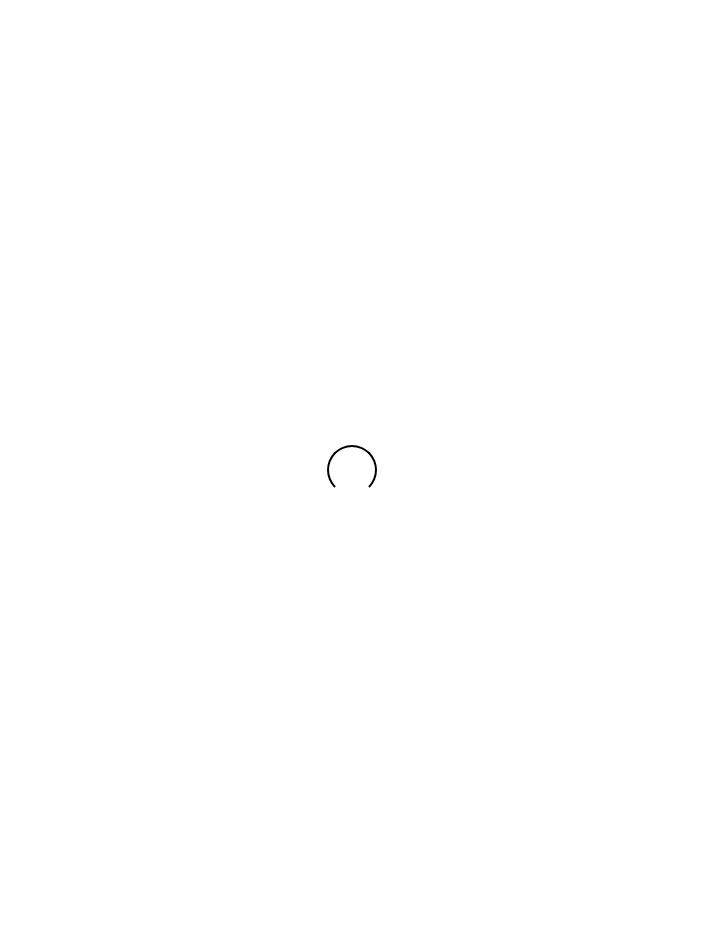 scroll, scrollTop: 0, scrollLeft: 0, axis: both 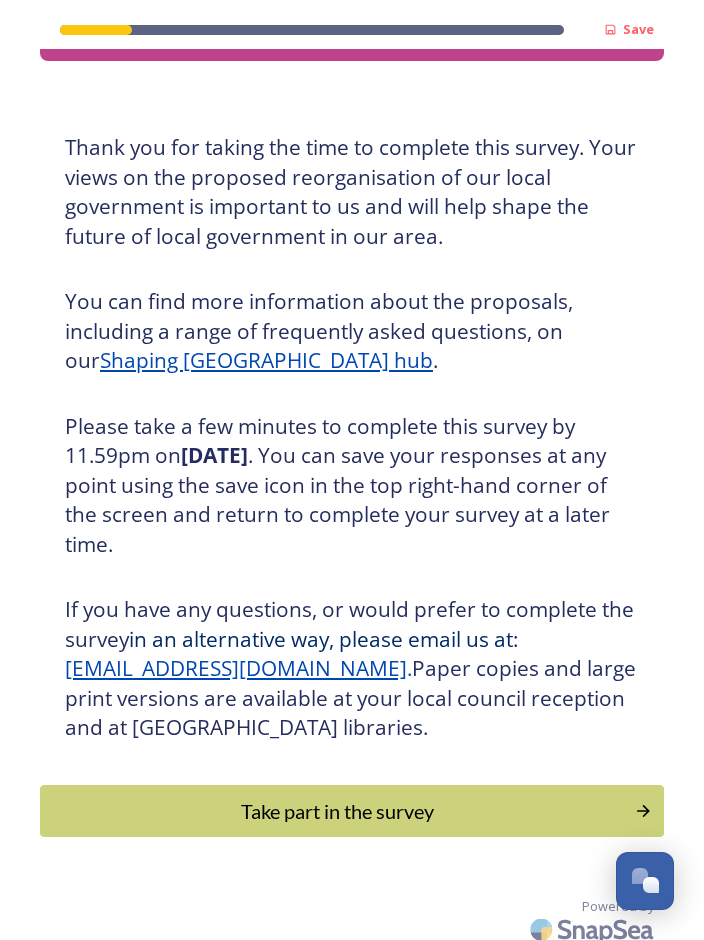 click on "Take part in the survey" at bounding box center (337, 811) 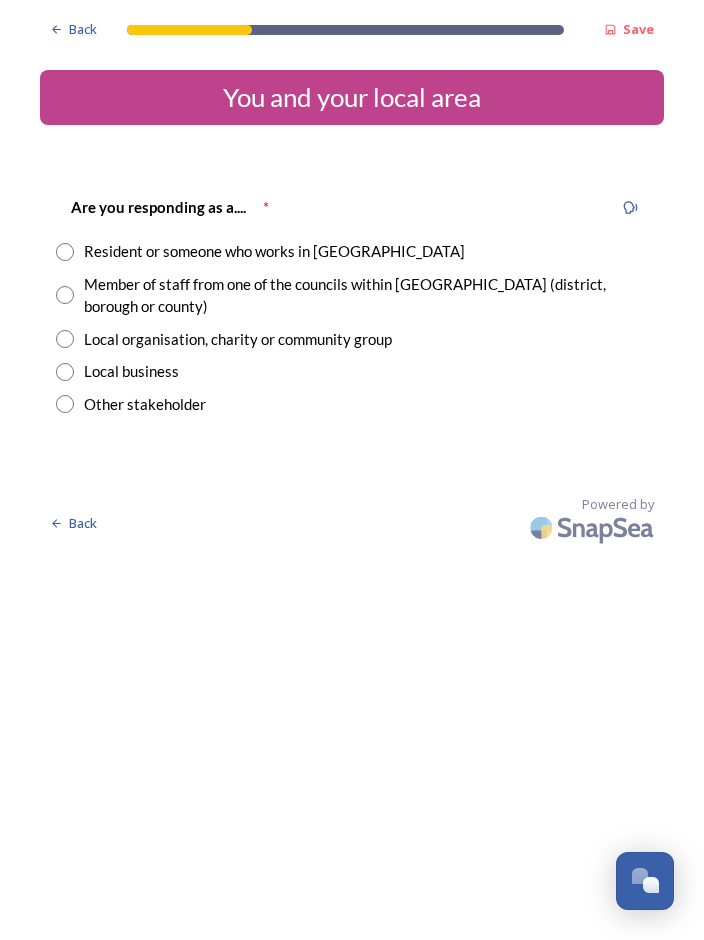 click at bounding box center [65, 252] 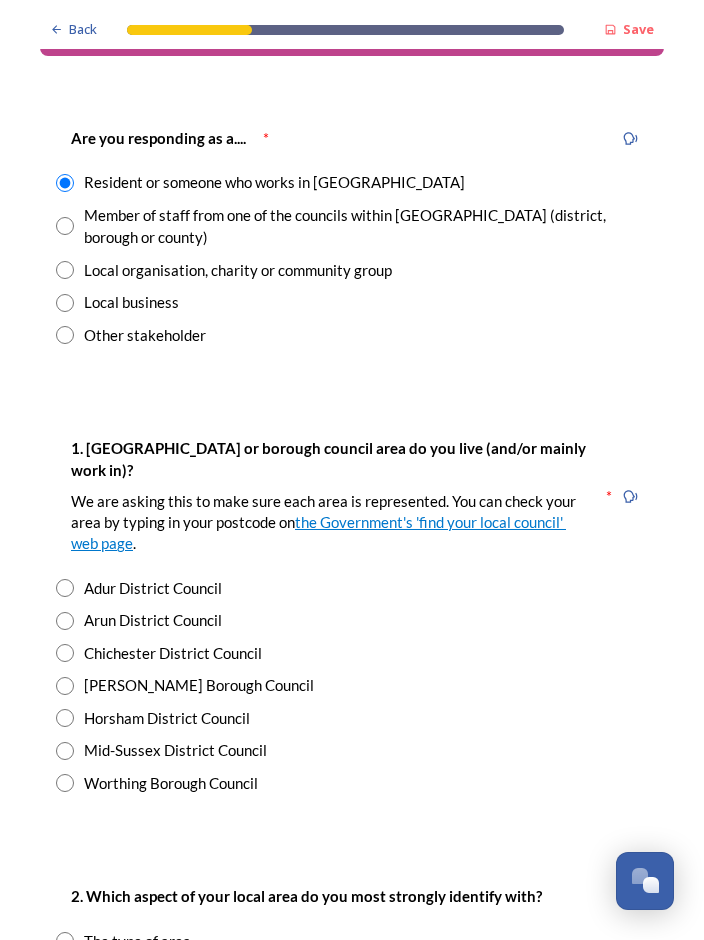 scroll, scrollTop: 69, scrollLeft: 0, axis: vertical 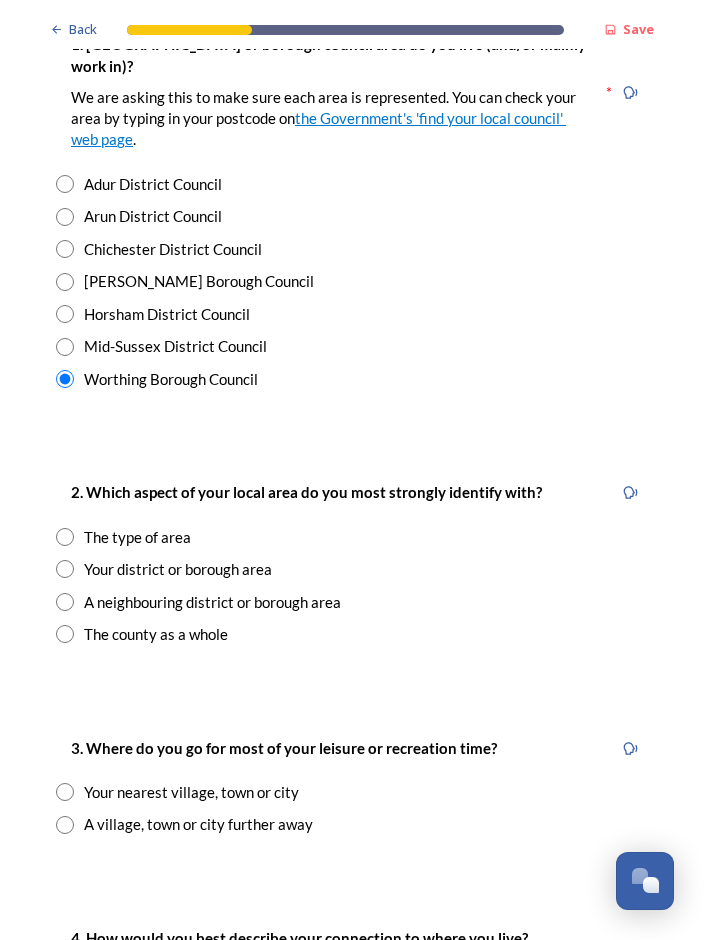 click at bounding box center (65, 537) 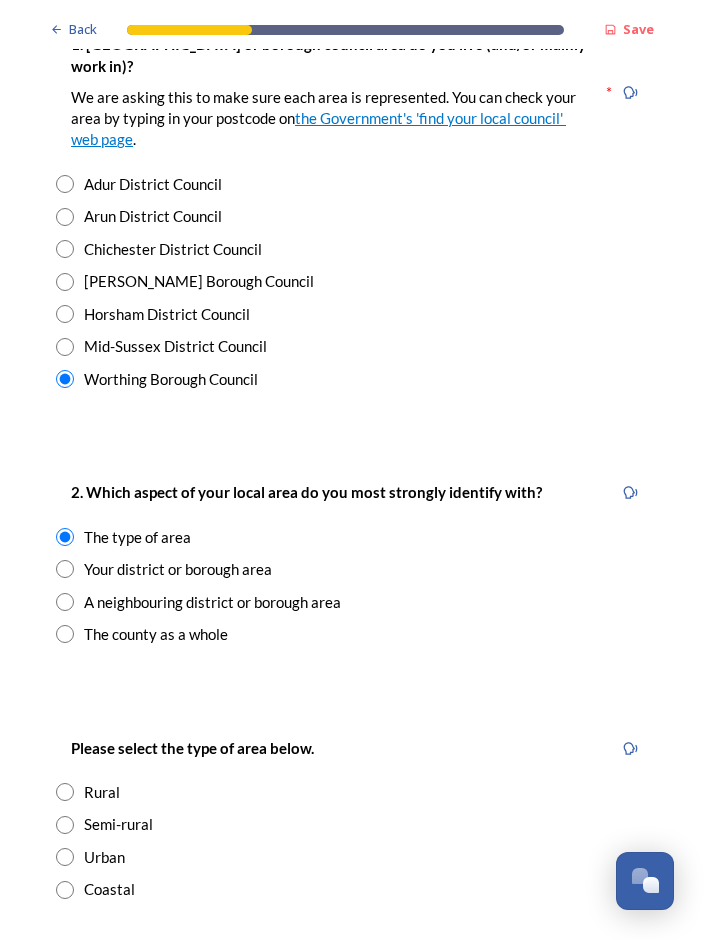 click at bounding box center (65, 890) 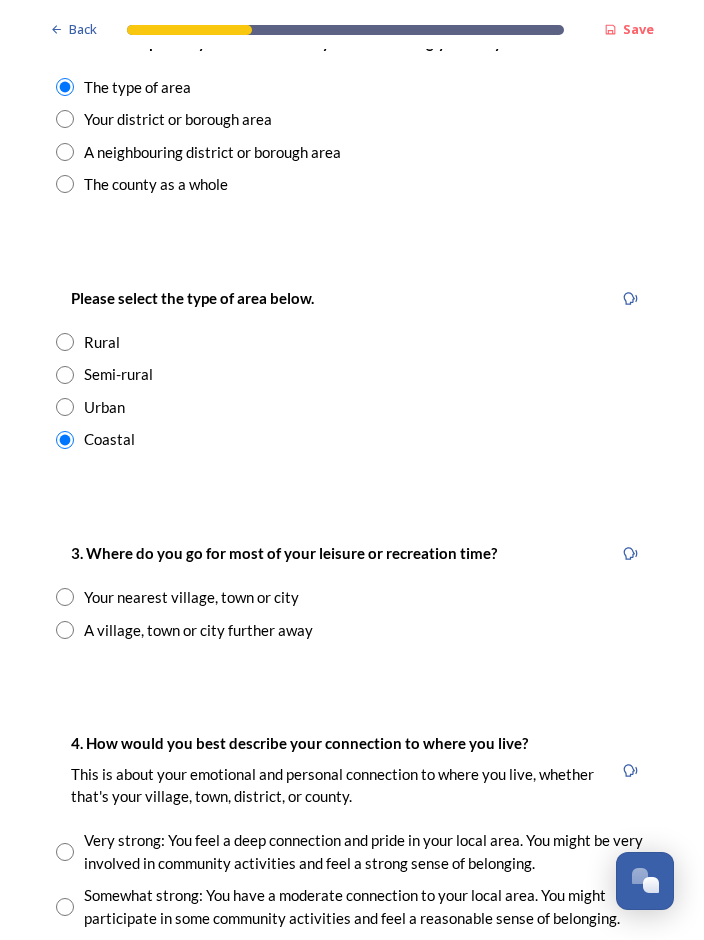 scroll, scrollTop: 924, scrollLeft: 0, axis: vertical 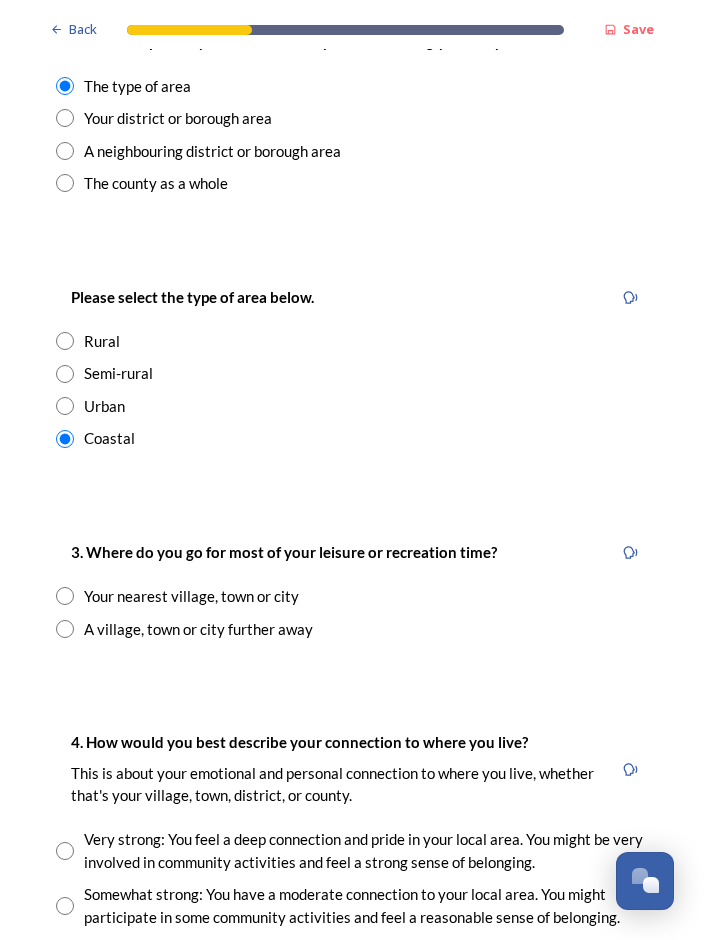 click at bounding box center [65, 596] 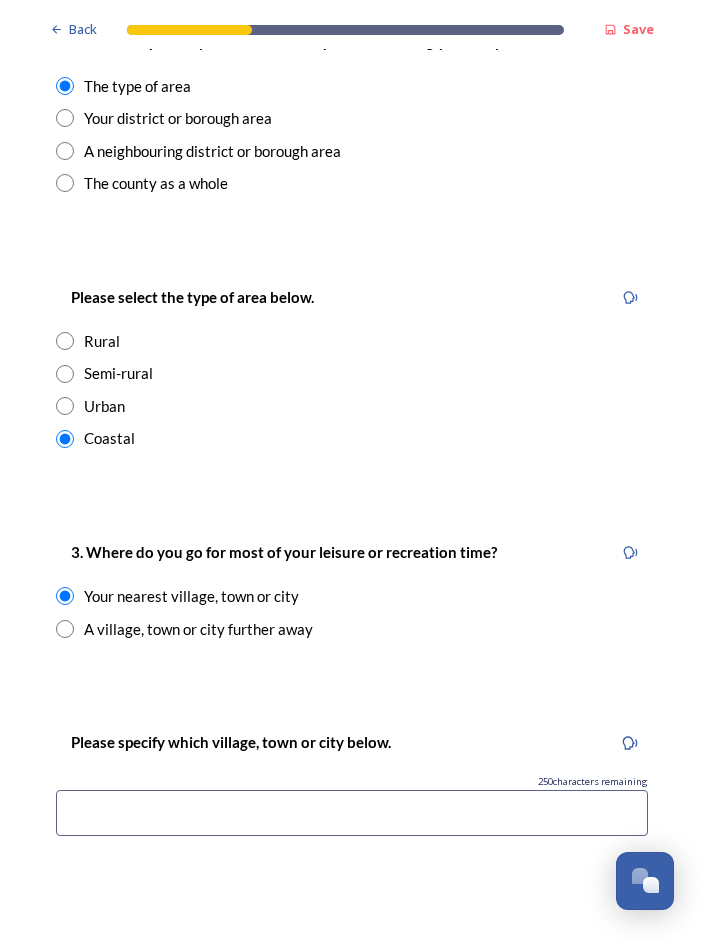 click at bounding box center (352, 813) 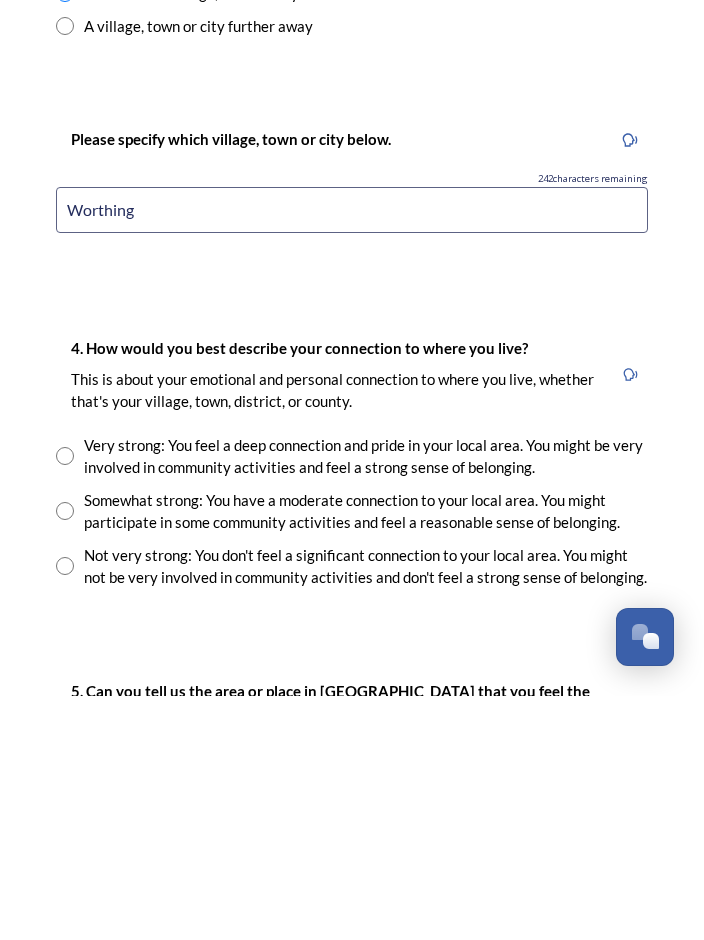 scroll, scrollTop: 1284, scrollLeft: 0, axis: vertical 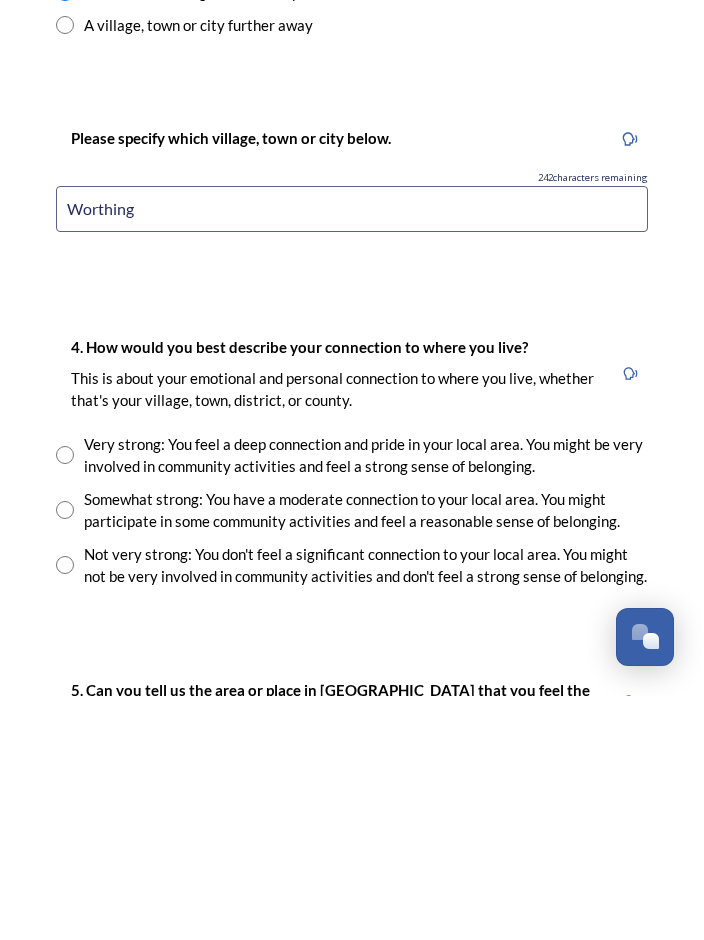 type on "Worthing" 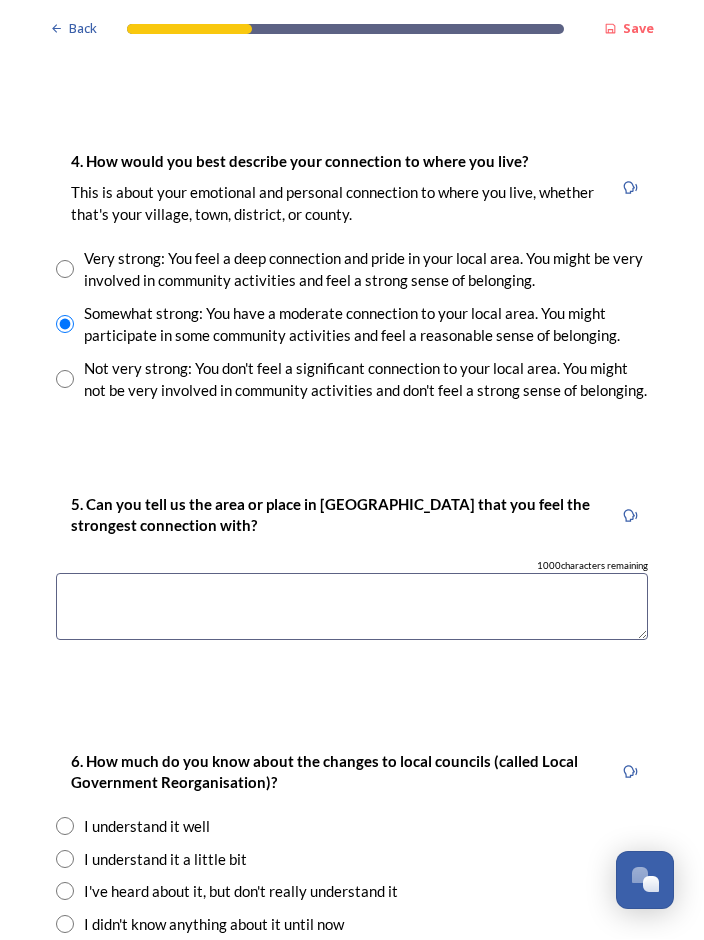 scroll, scrollTop: 1714, scrollLeft: 0, axis: vertical 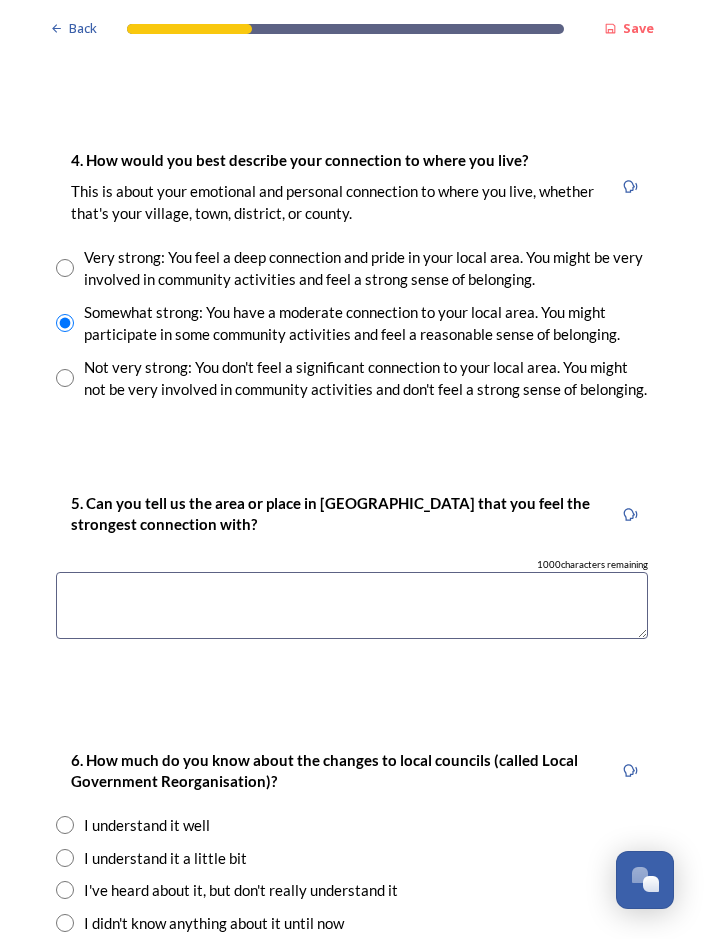 click at bounding box center [352, 606] 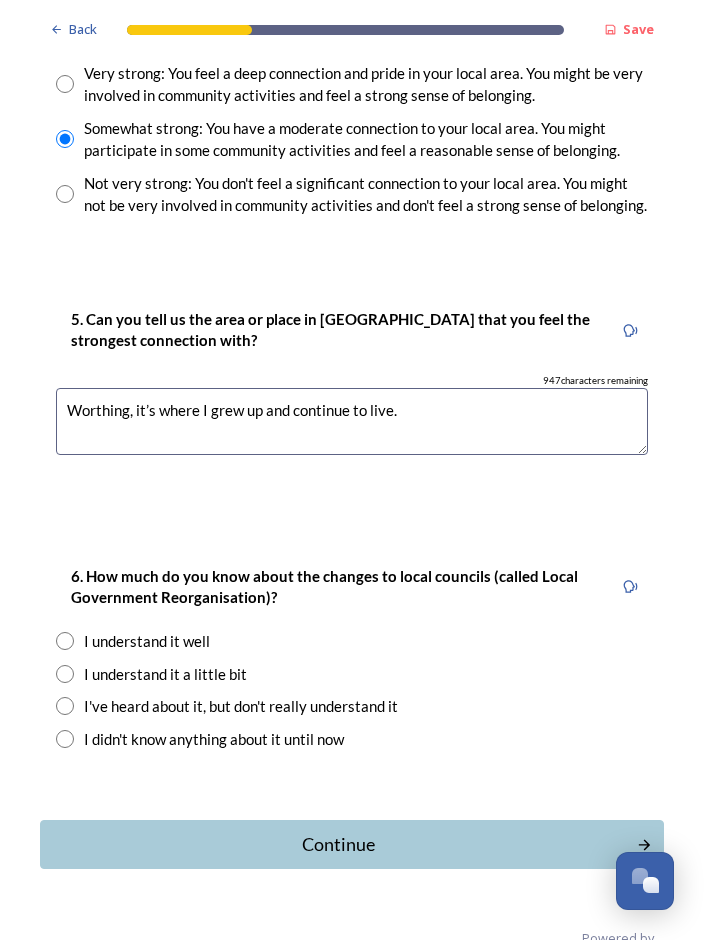 scroll, scrollTop: 1898, scrollLeft: 0, axis: vertical 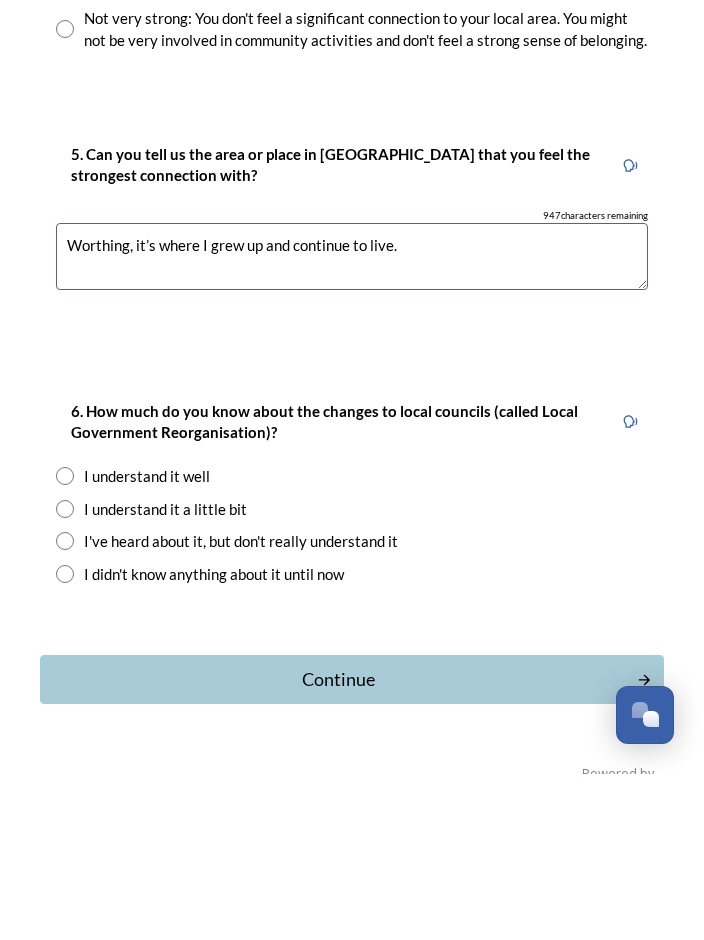 type on "Worthing, it’s where I grew up and continue to live." 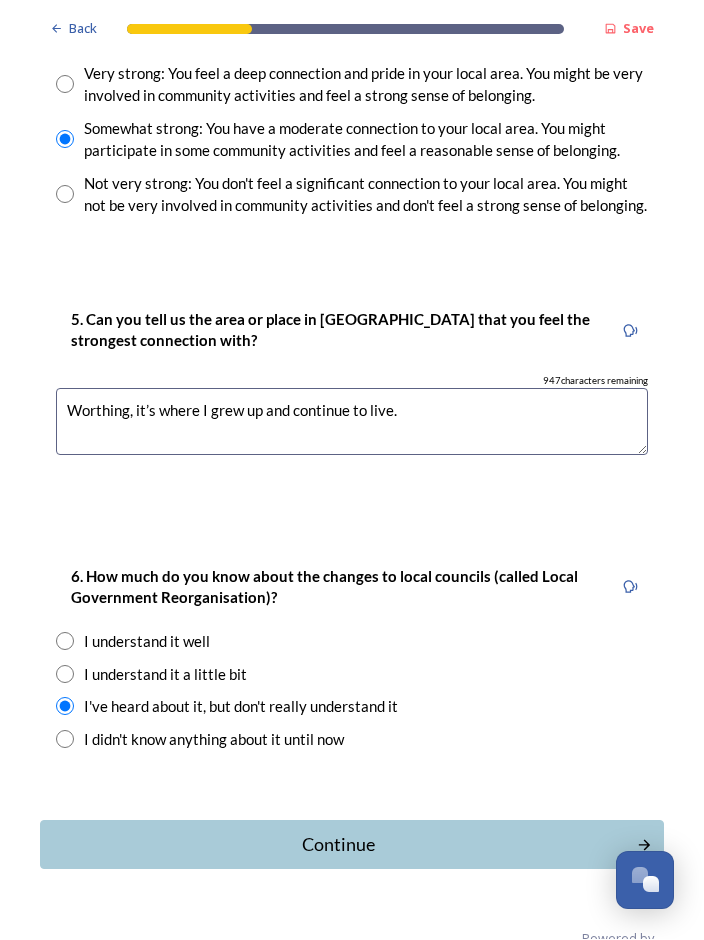 click at bounding box center [65, 675] 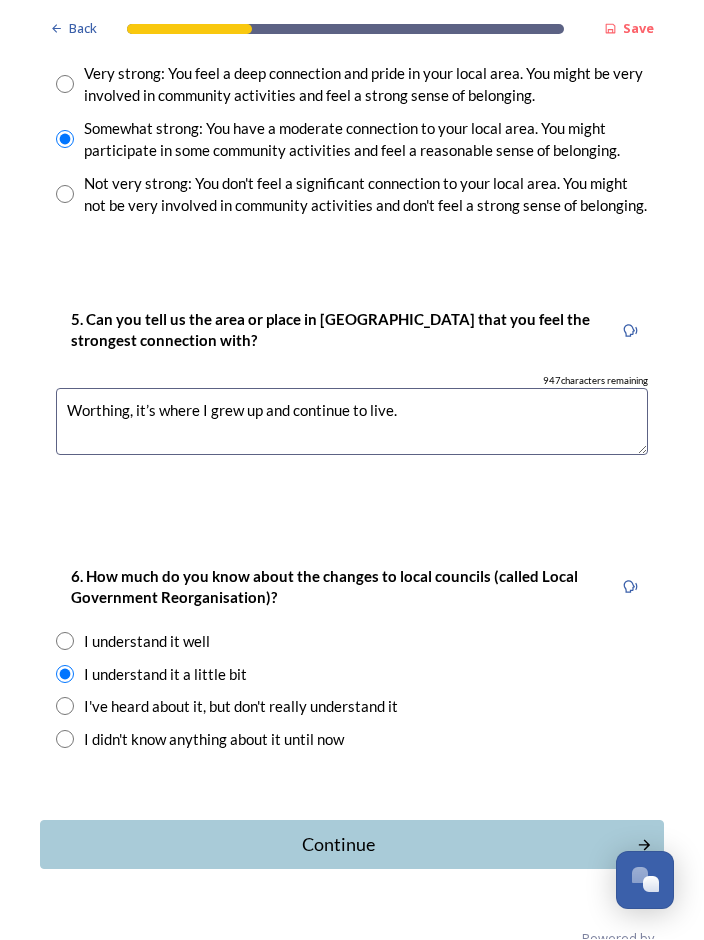 click on "Continue" at bounding box center [338, 845] 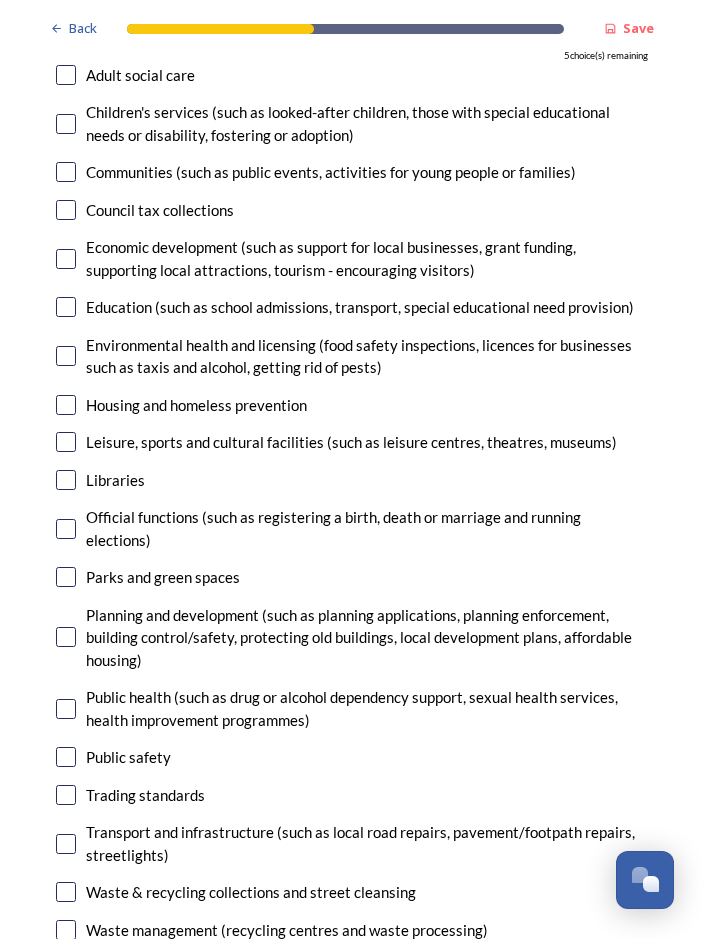 scroll, scrollTop: 266, scrollLeft: 0, axis: vertical 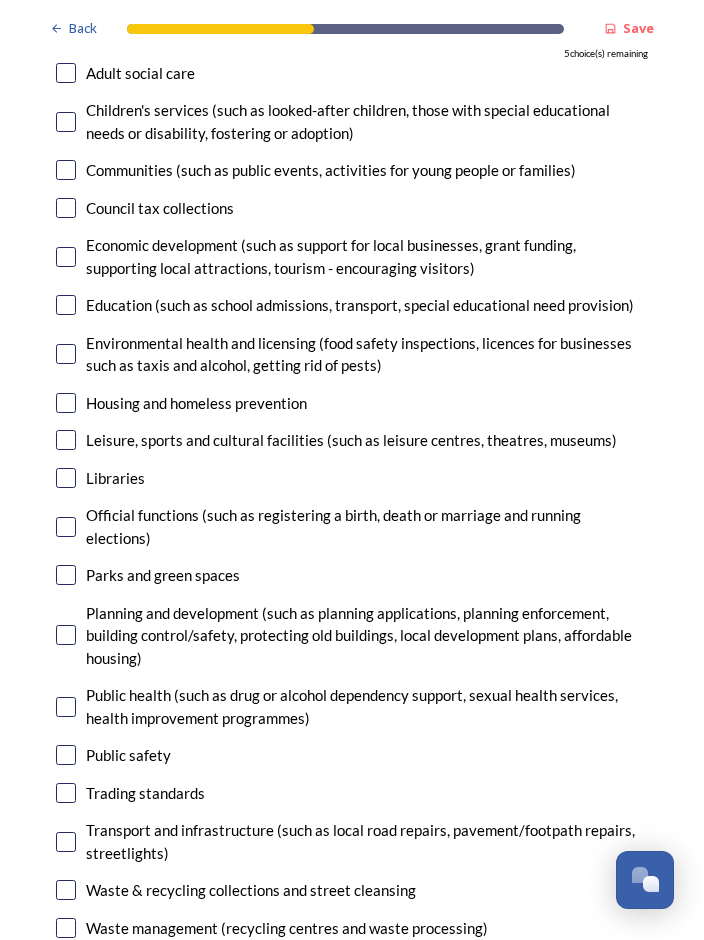 click at bounding box center (66, 258) 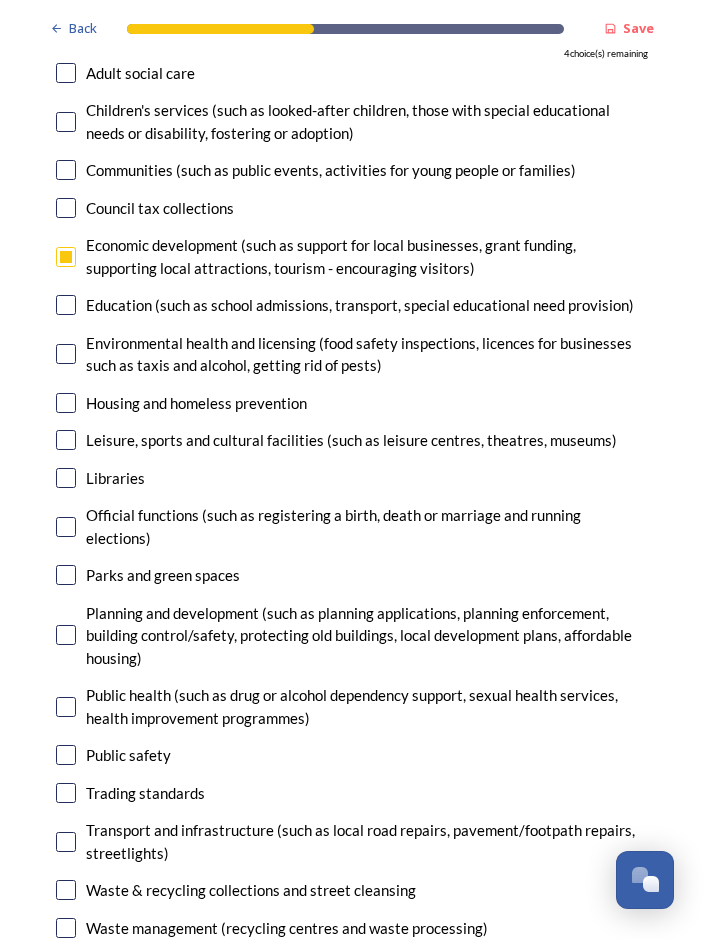 click at bounding box center (66, 441) 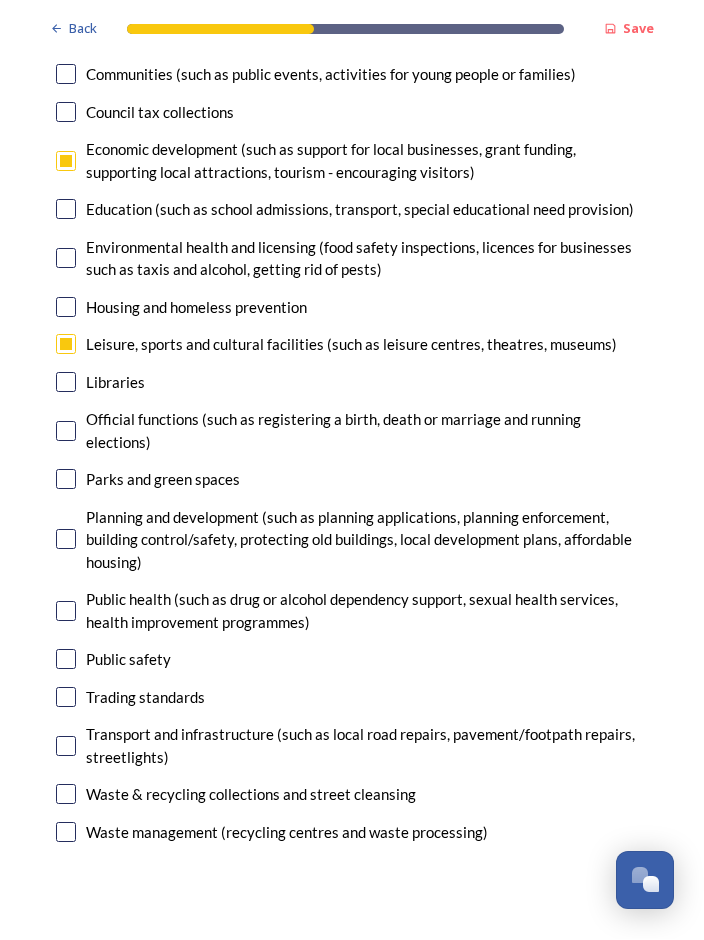 scroll, scrollTop: 362, scrollLeft: 0, axis: vertical 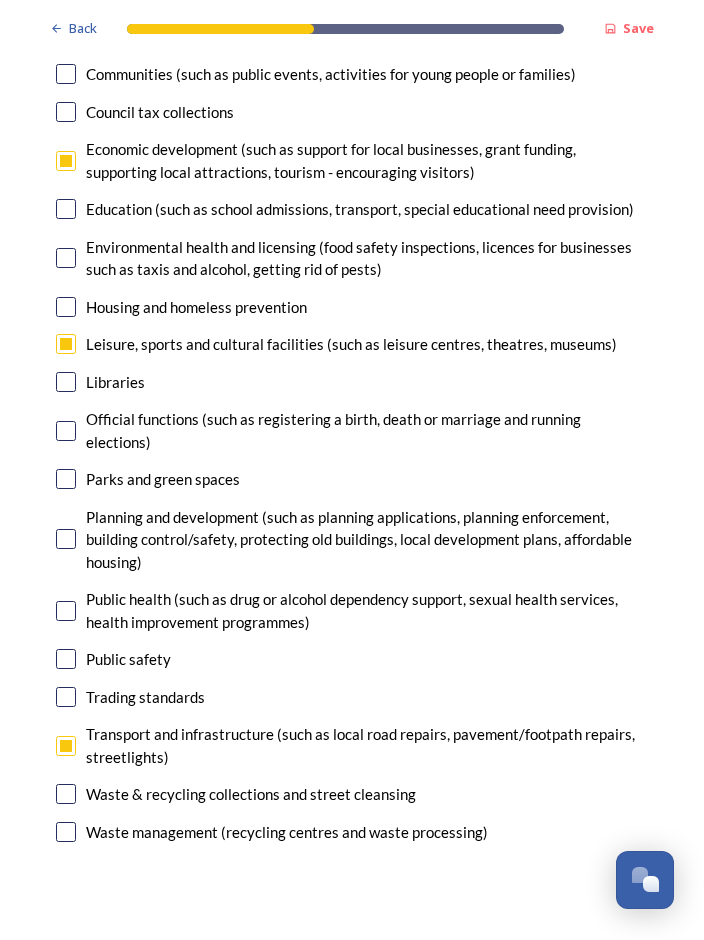 click on "Transport and infrastructure (such as local road repairs, pavement/footpath repairs, streetlights)" at bounding box center (352, 746) 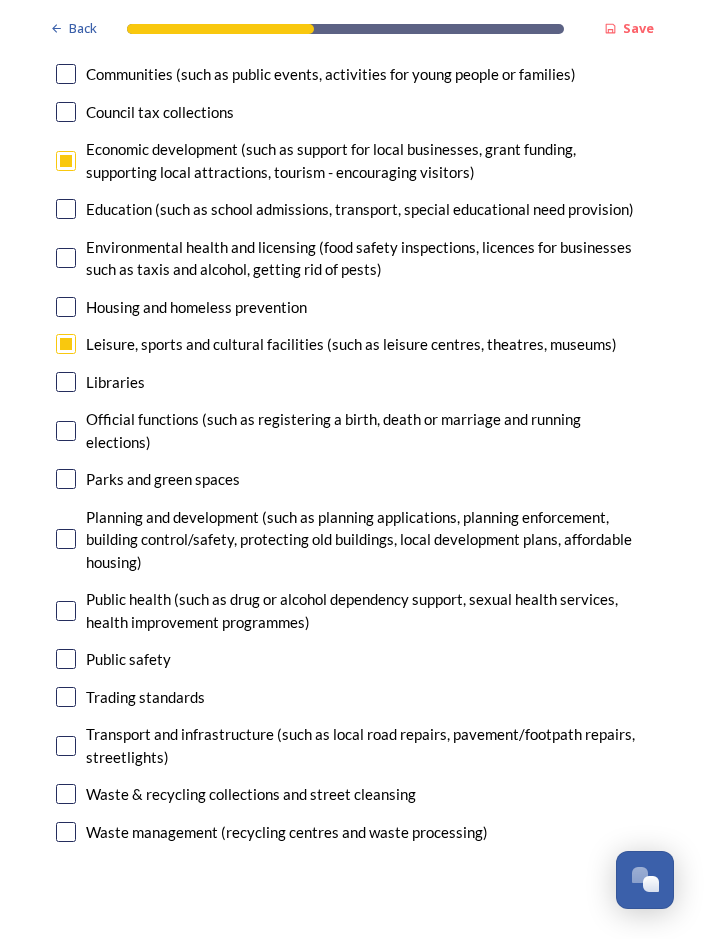 click at bounding box center [66, 747] 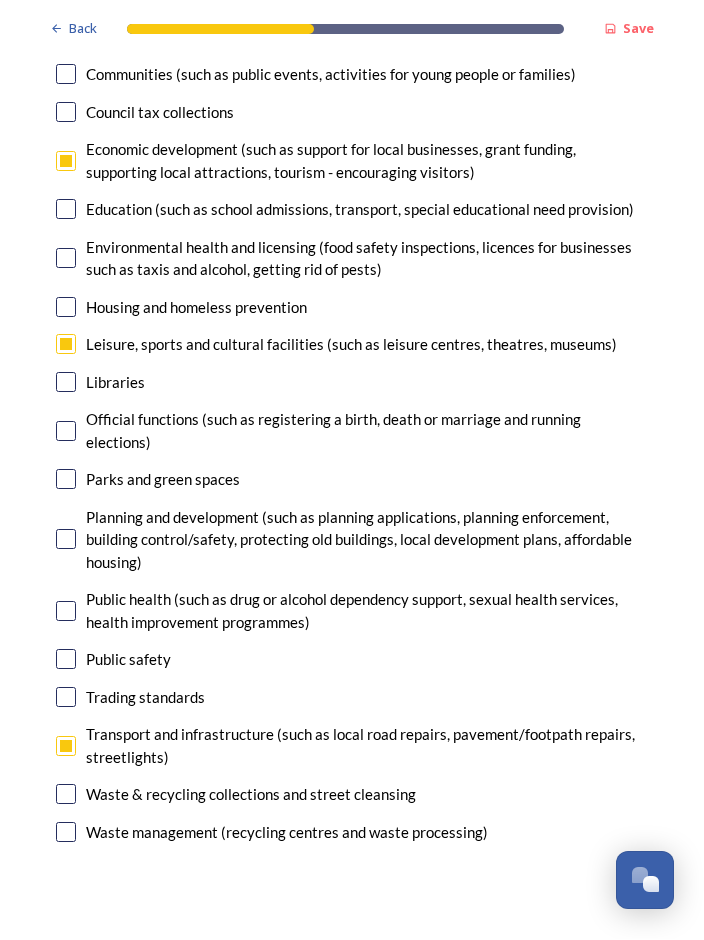 click at bounding box center (66, 210) 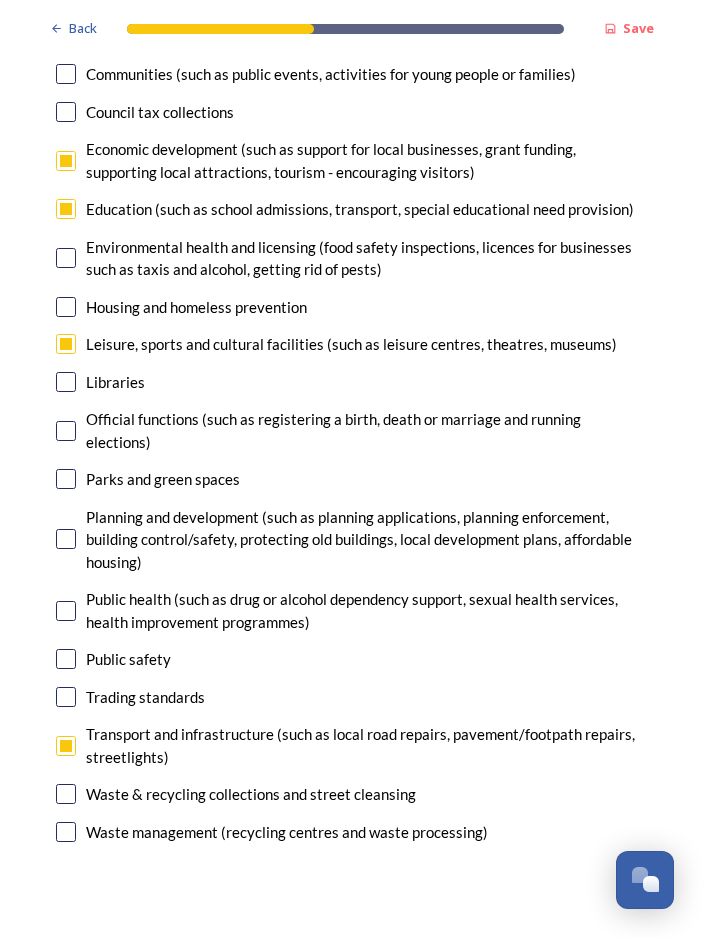 click at bounding box center [66, 480] 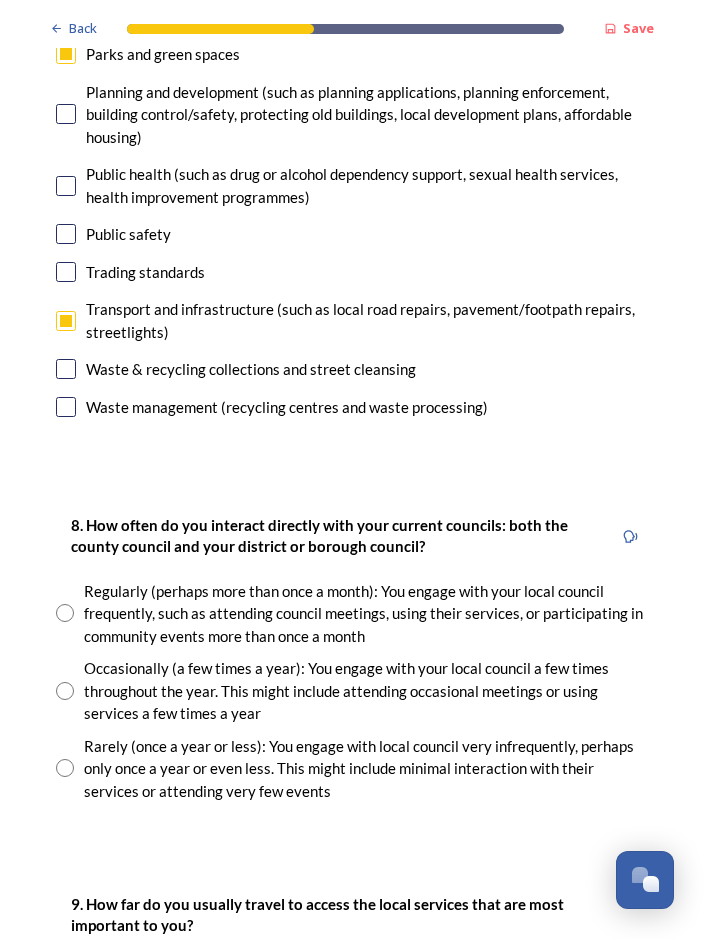 scroll, scrollTop: 788, scrollLeft: 0, axis: vertical 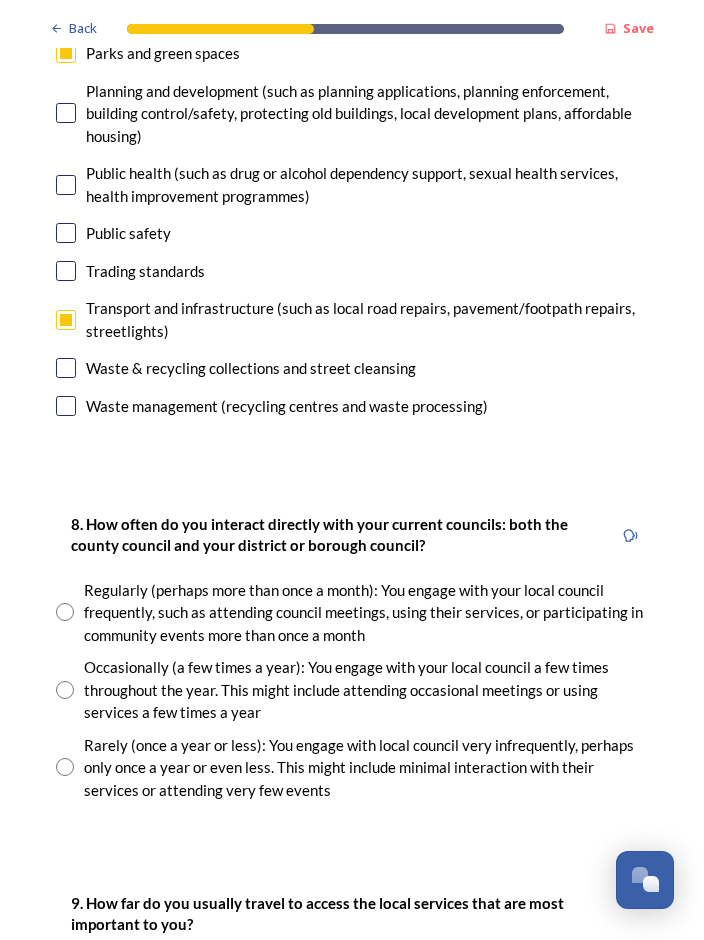 click at bounding box center (65, 768) 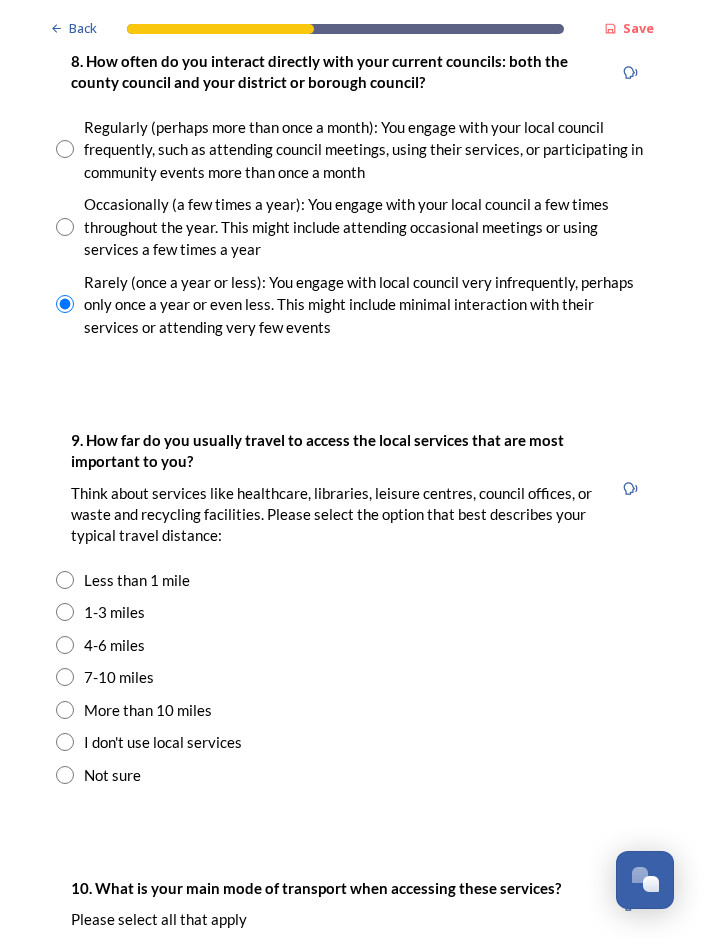 scroll, scrollTop: 1252, scrollLeft: 0, axis: vertical 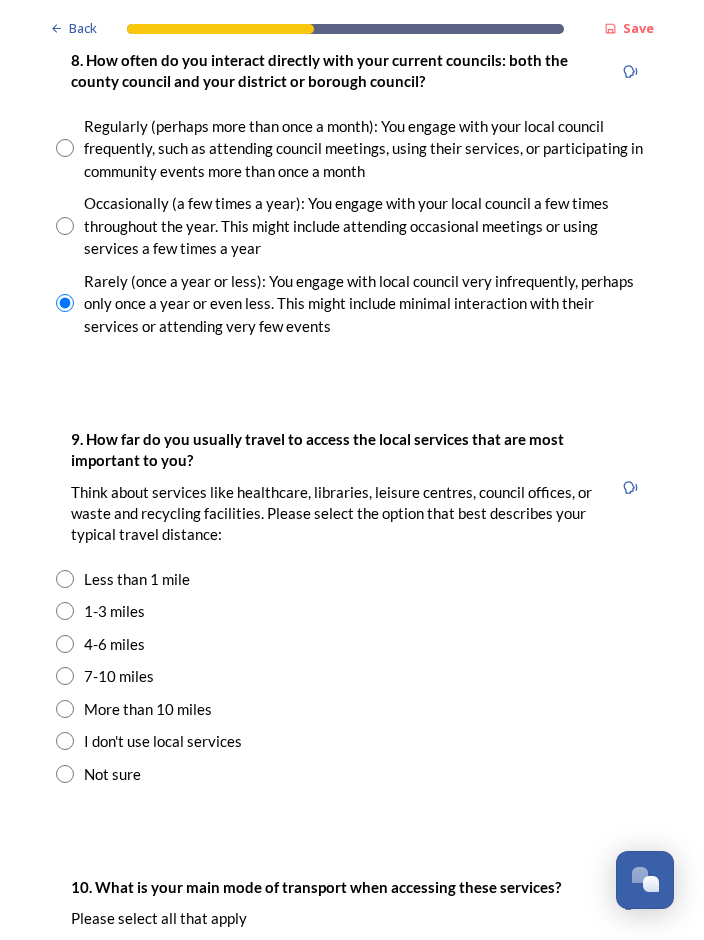 click at bounding box center [65, 227] 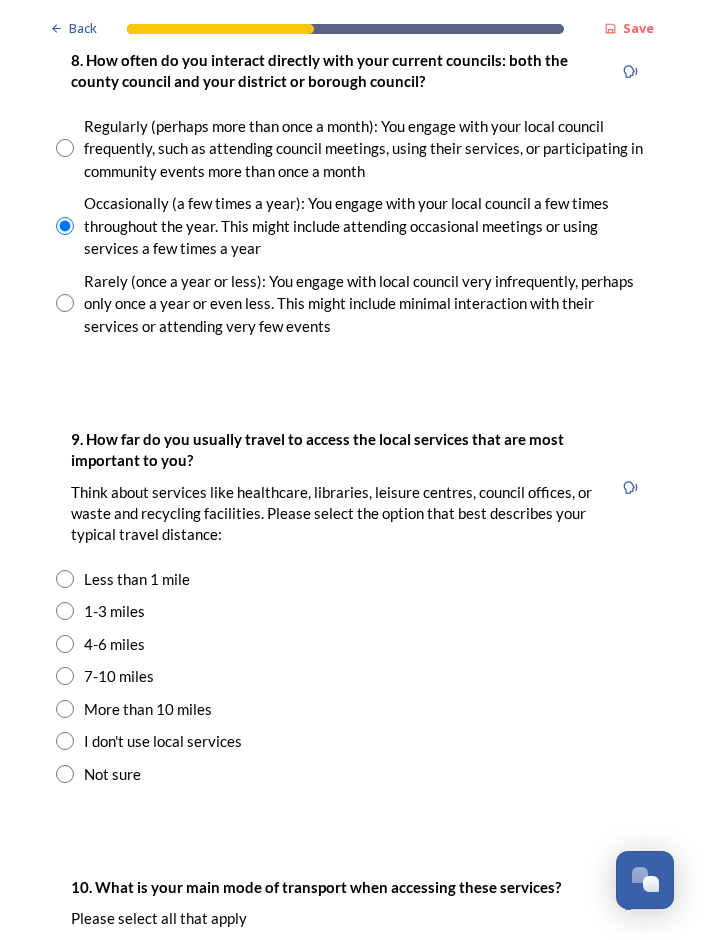 click at bounding box center (65, 580) 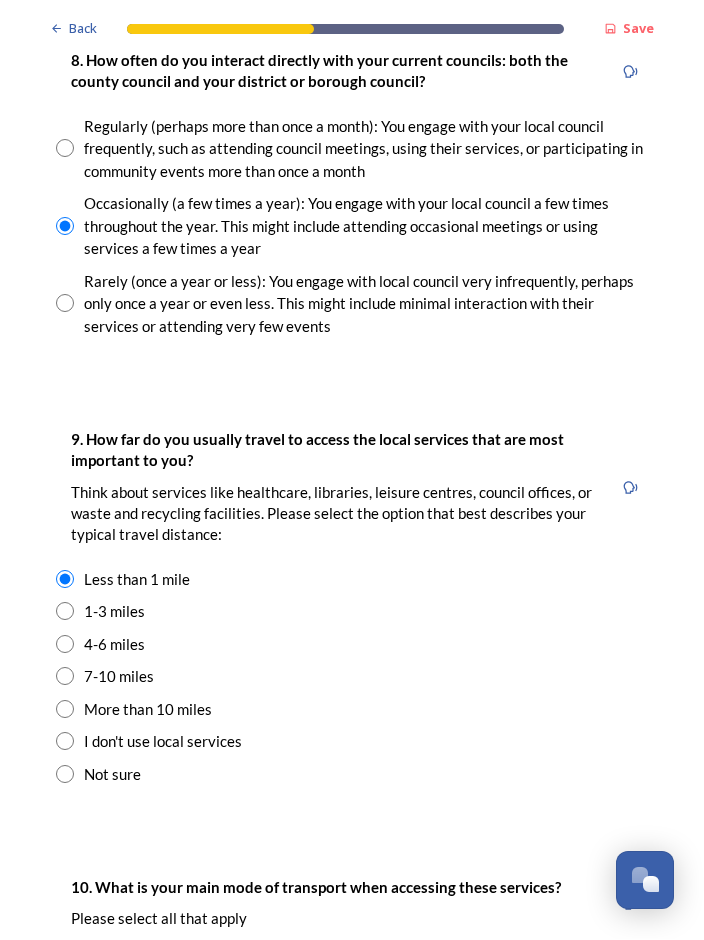 click at bounding box center (65, 612) 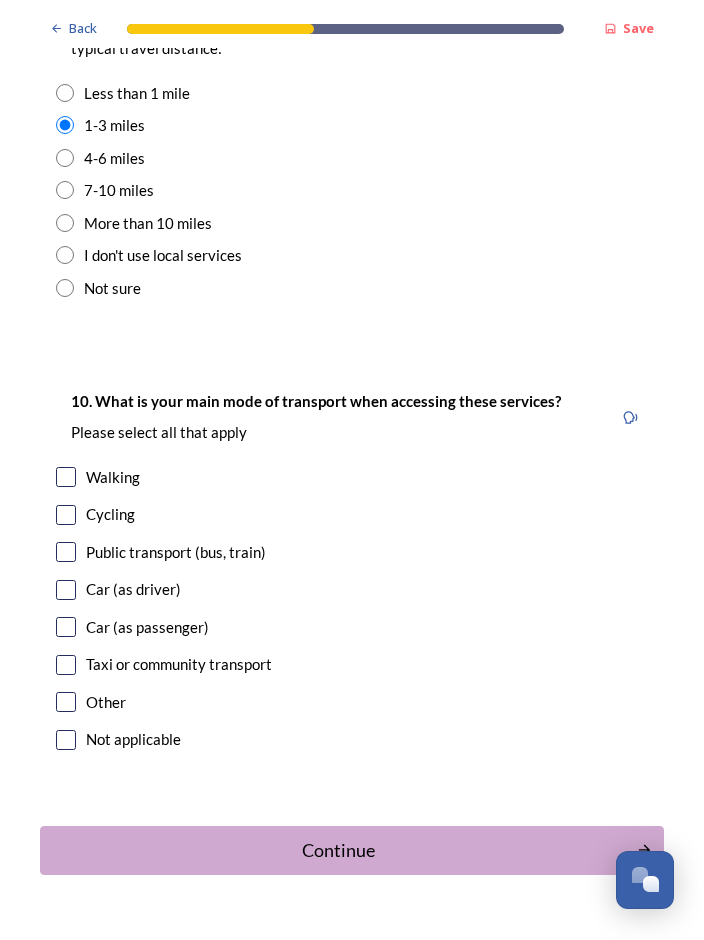 scroll, scrollTop: 1737, scrollLeft: 0, axis: vertical 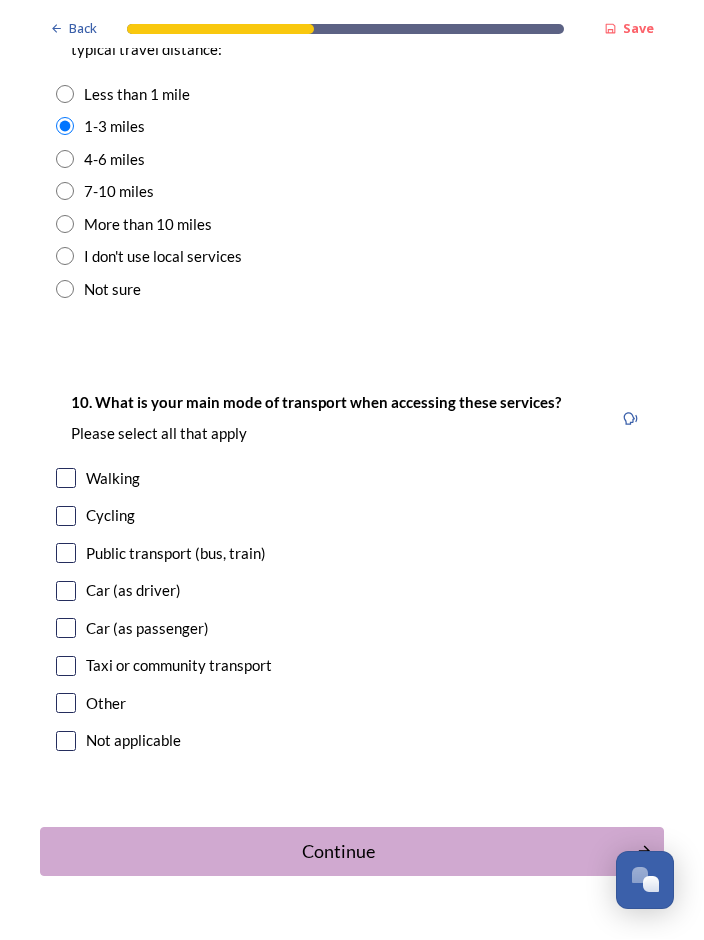 click at bounding box center (66, 592) 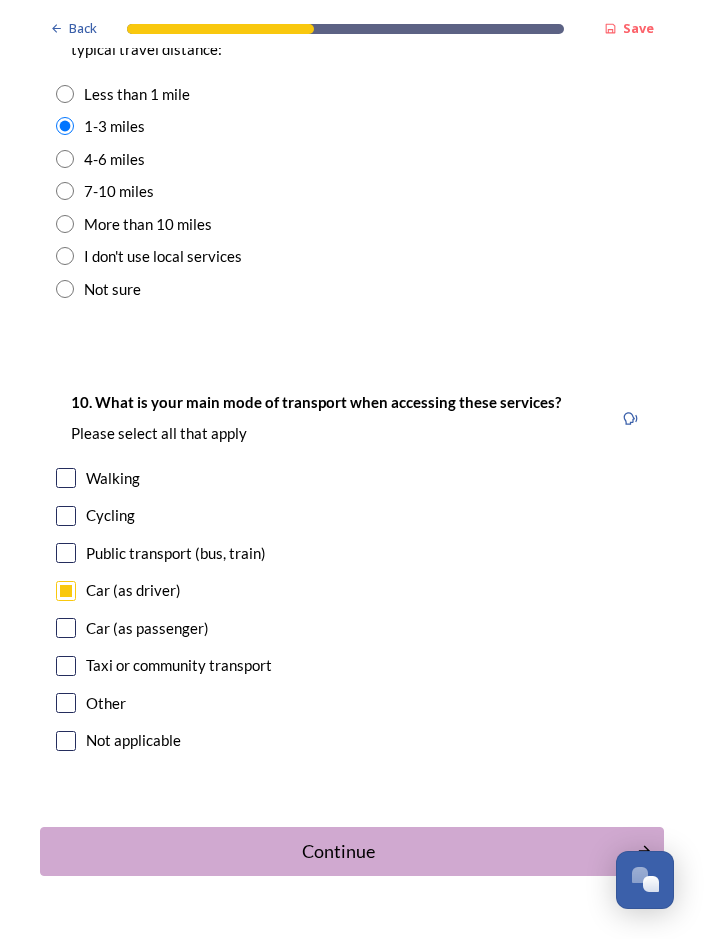 click at bounding box center [66, 479] 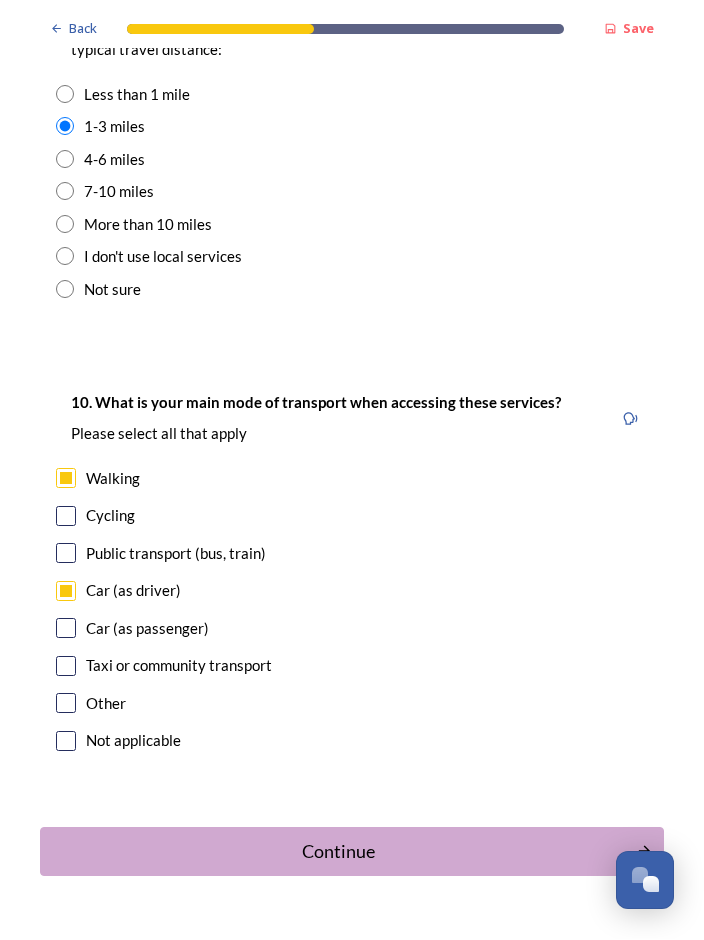 click on "Continue" at bounding box center [338, 852] 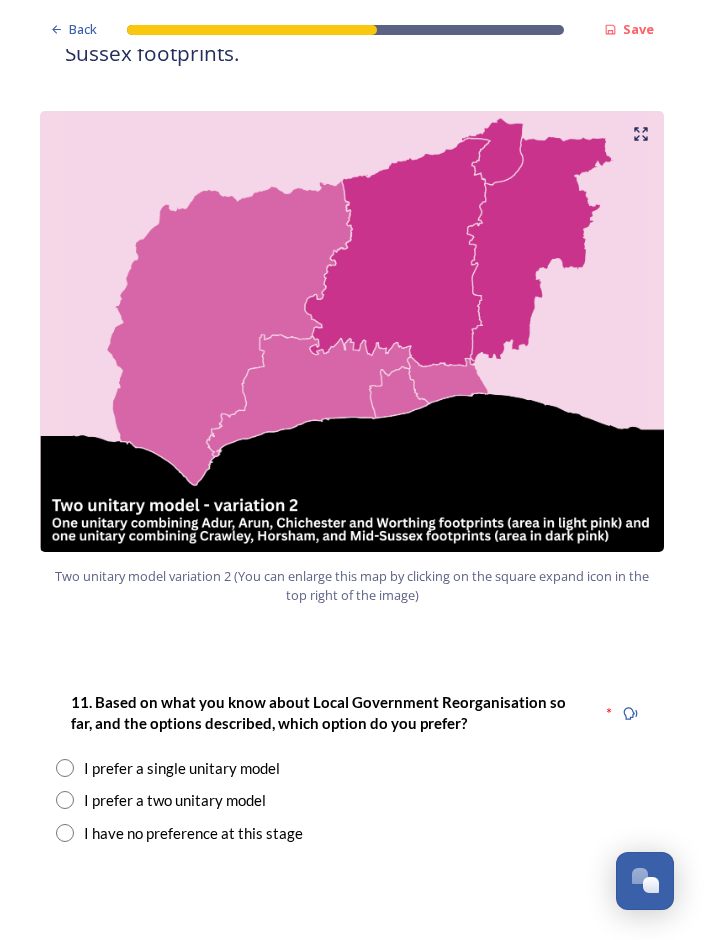 scroll, scrollTop: 2033, scrollLeft: 0, axis: vertical 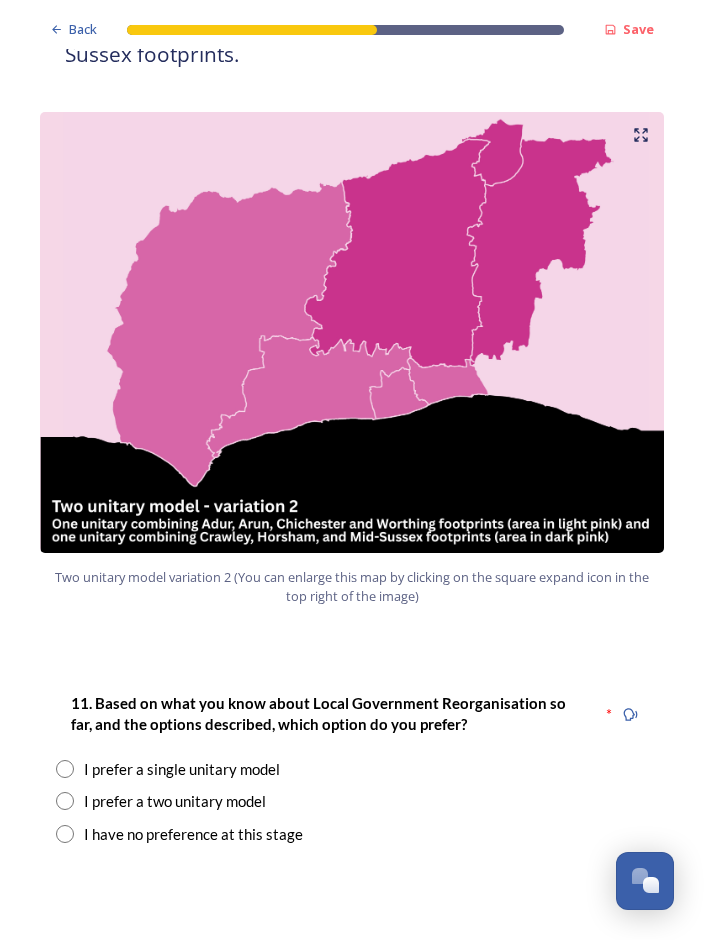 click at bounding box center (65, 801) 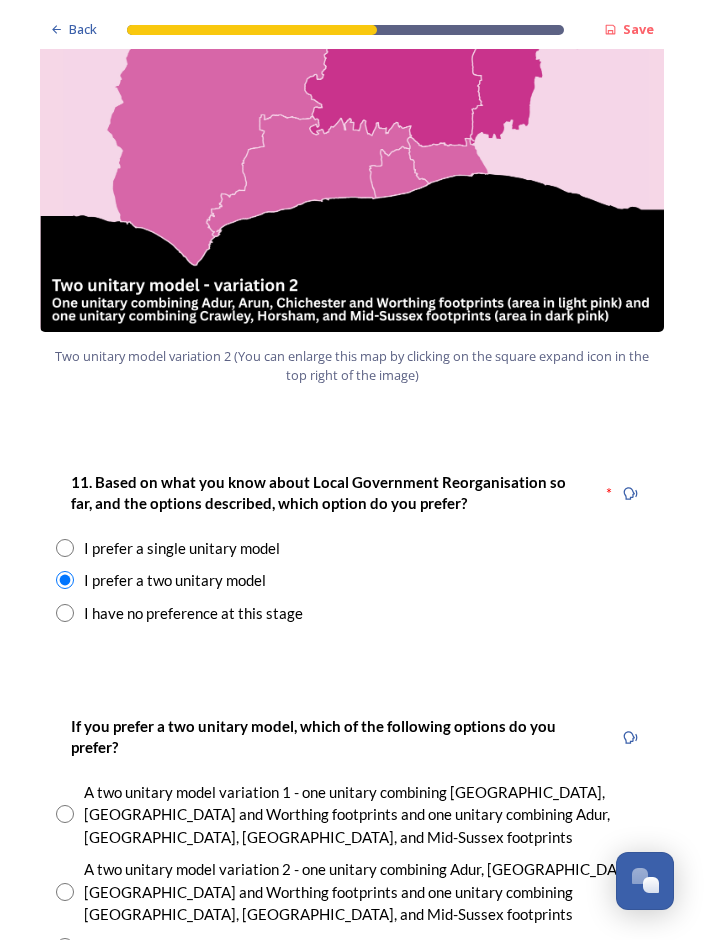 scroll, scrollTop: 2254, scrollLeft: 0, axis: vertical 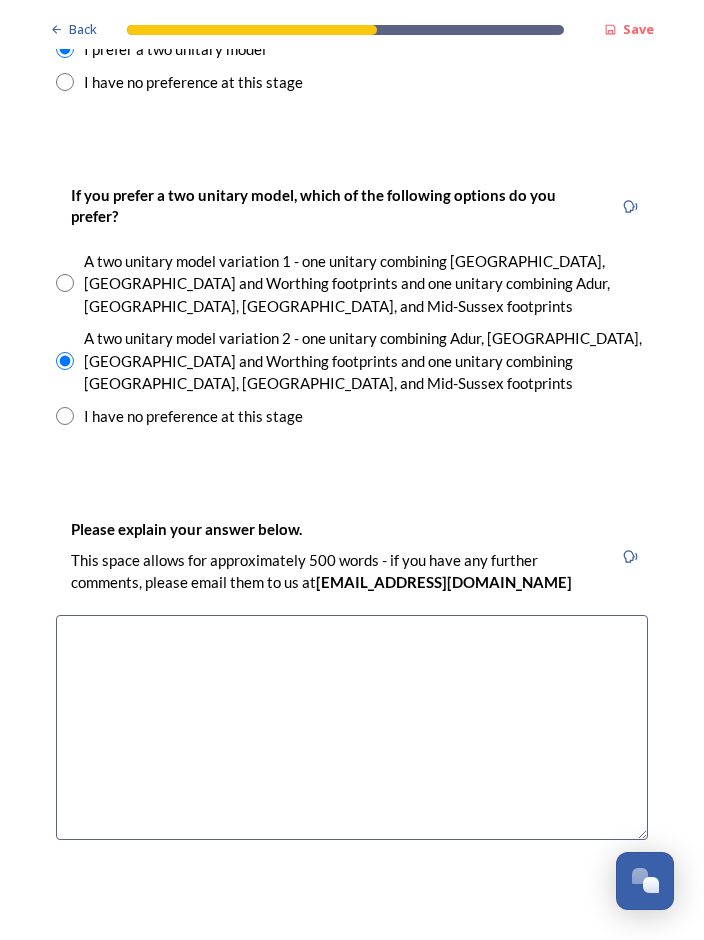 click at bounding box center (352, 727) 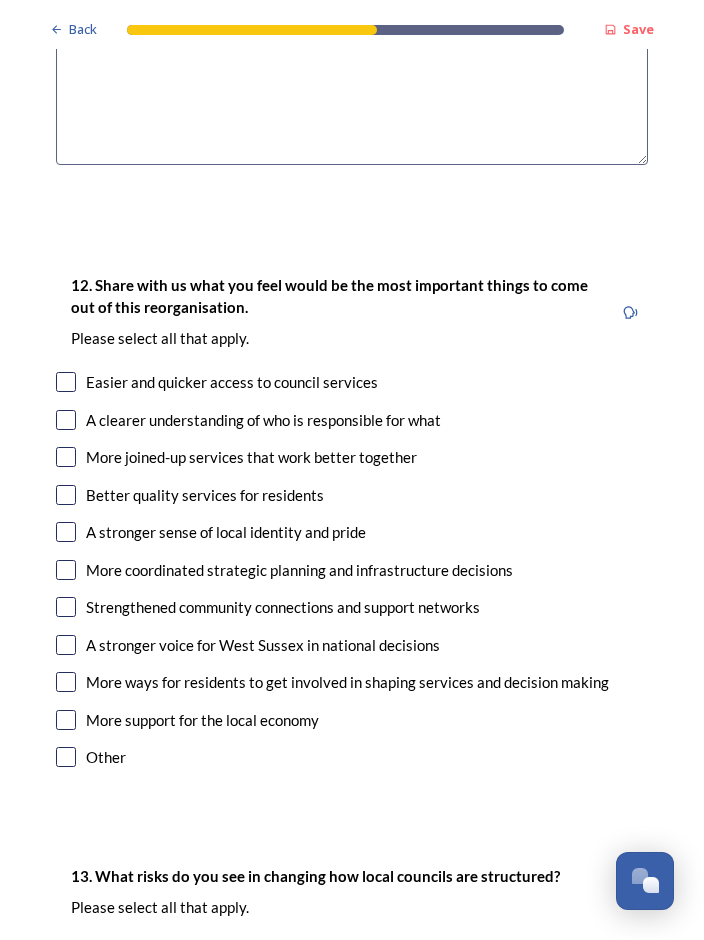 scroll, scrollTop: 3460, scrollLeft: 0, axis: vertical 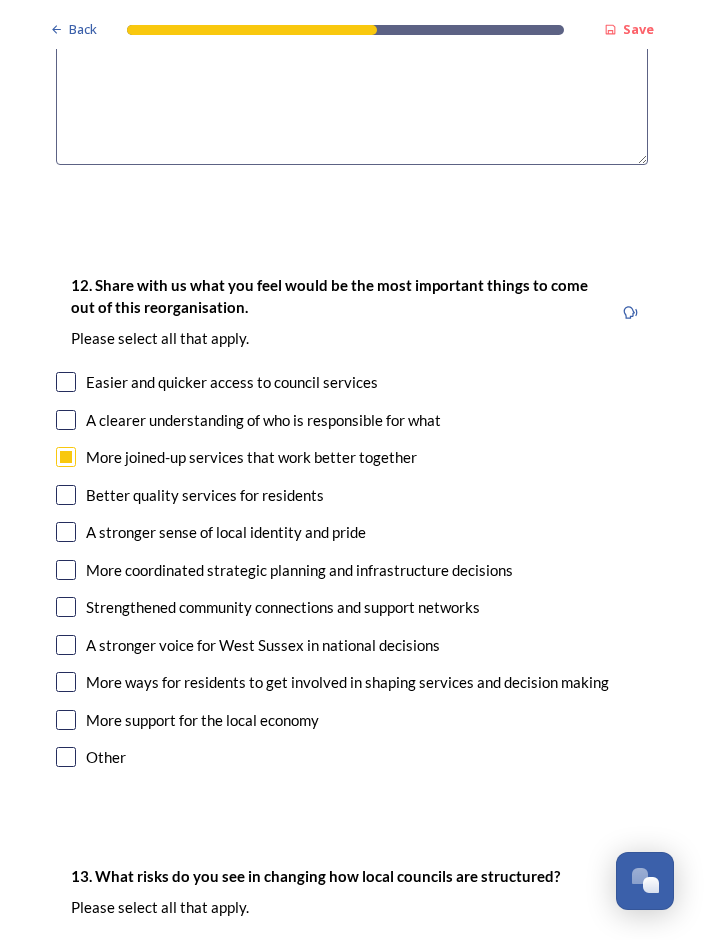 click at bounding box center (66, 420) 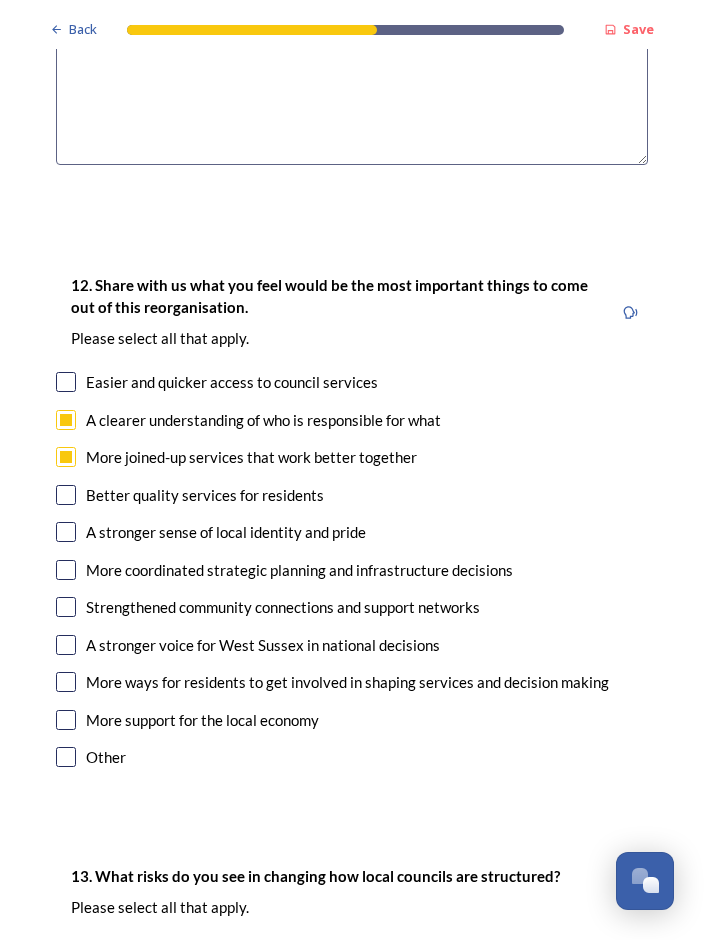 click at bounding box center (66, 382) 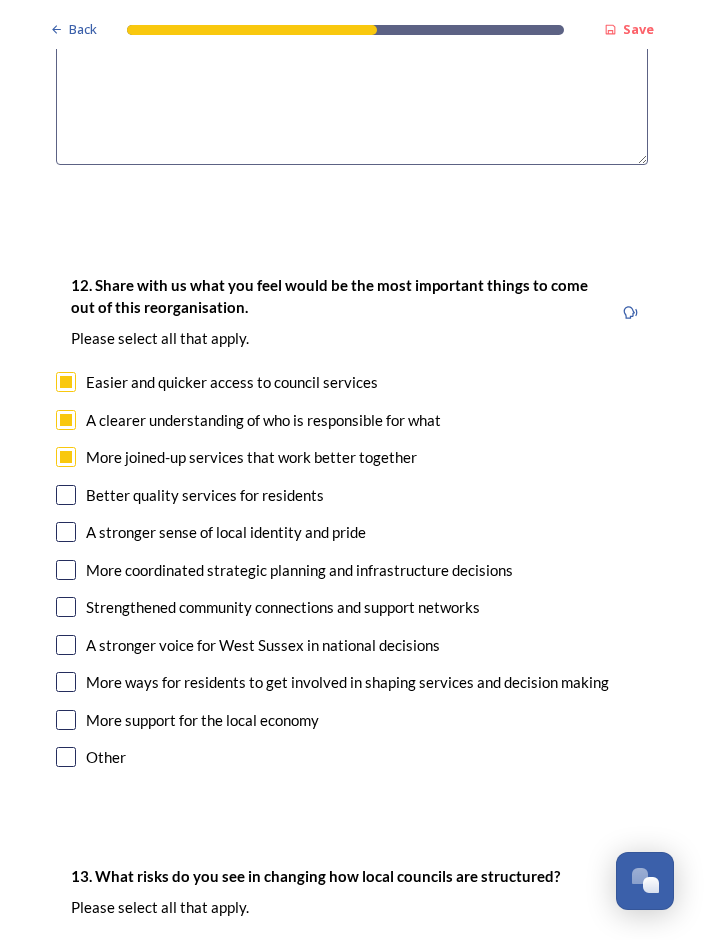 click at bounding box center [66, 495] 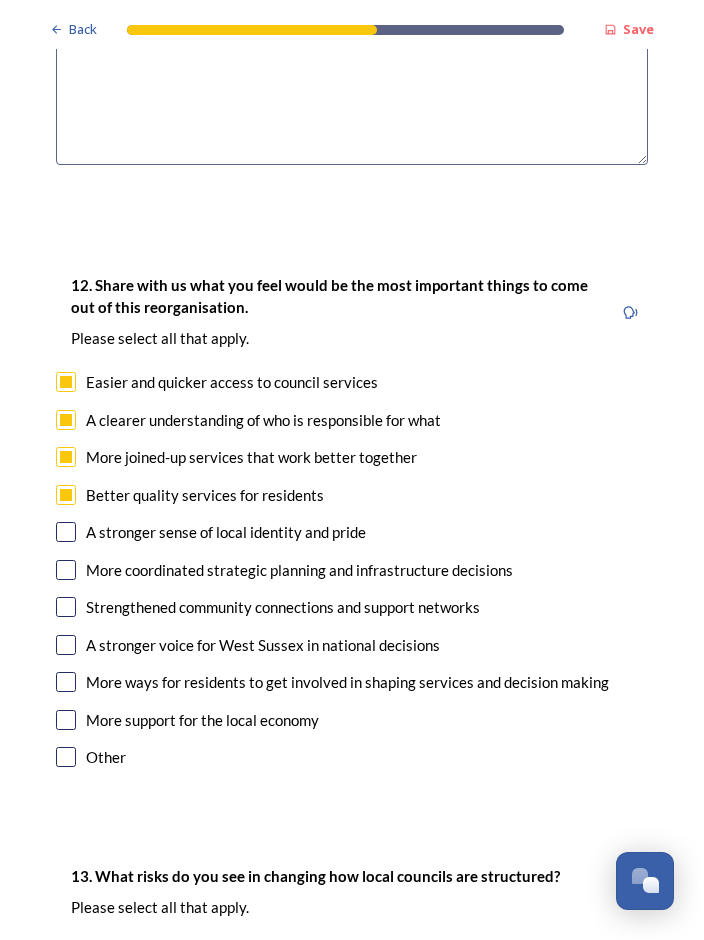 click at bounding box center [66, 570] 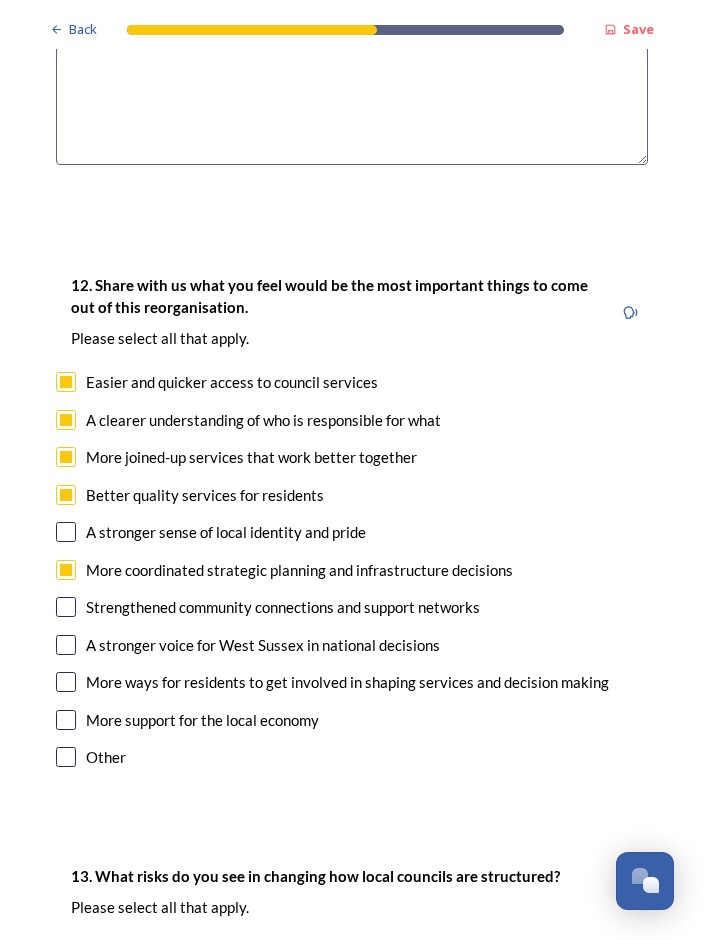 click at bounding box center [66, 720] 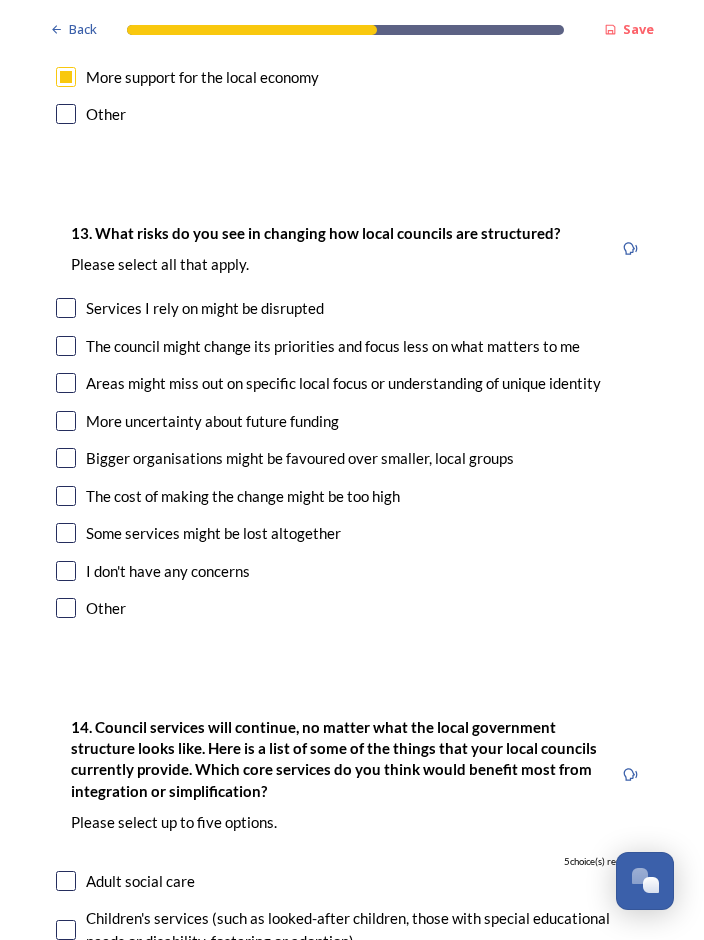 scroll, scrollTop: 4103, scrollLeft: 0, axis: vertical 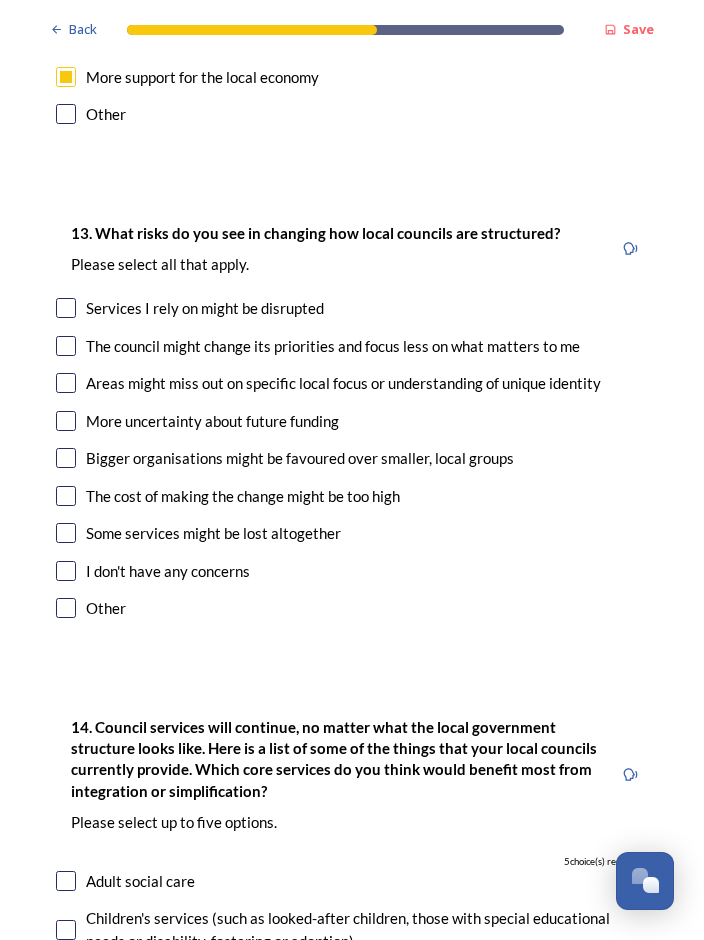 click at bounding box center (66, 346) 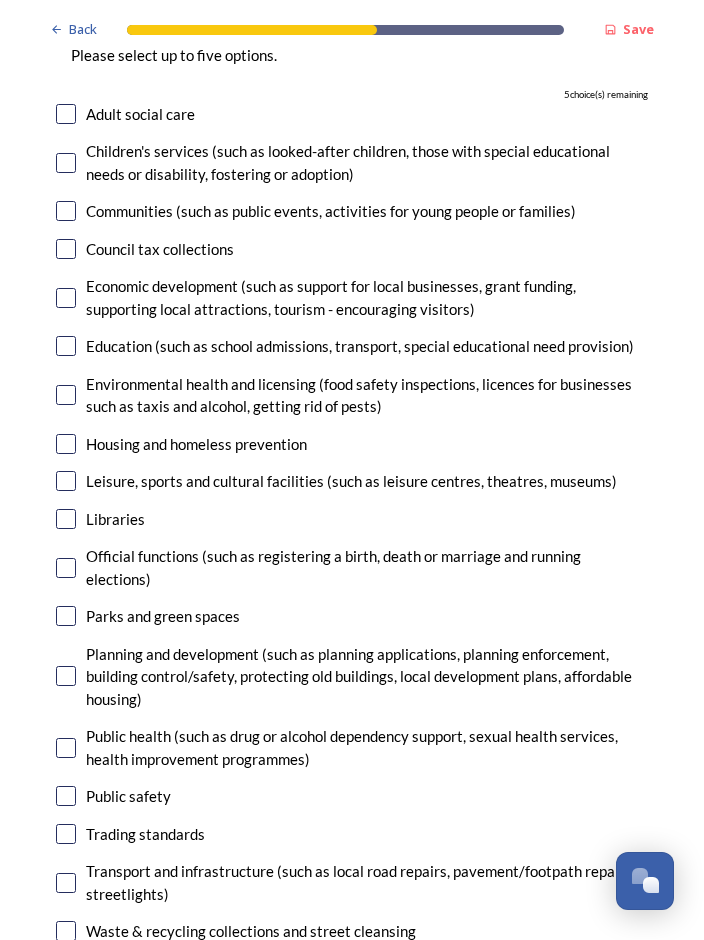 scroll, scrollTop: 4870, scrollLeft: 0, axis: vertical 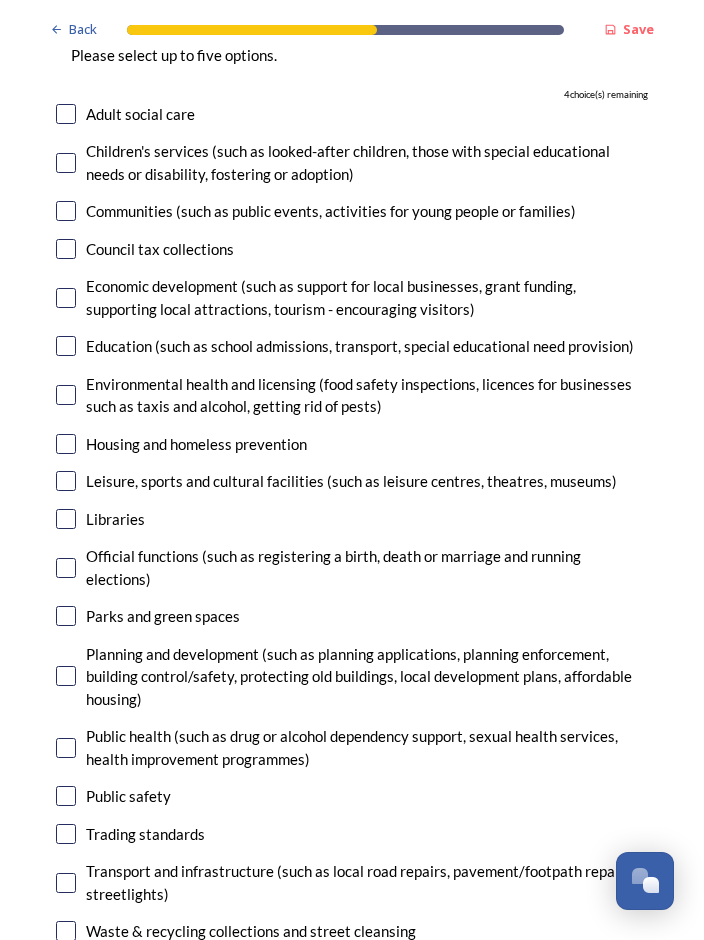 checkbox on "true" 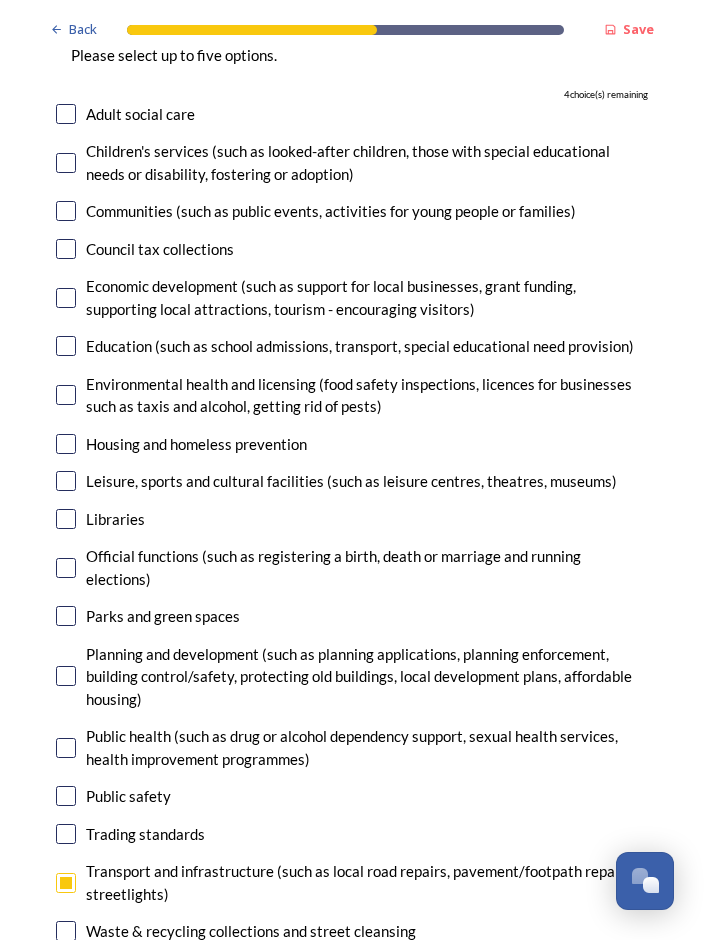 click at bounding box center (66, 834) 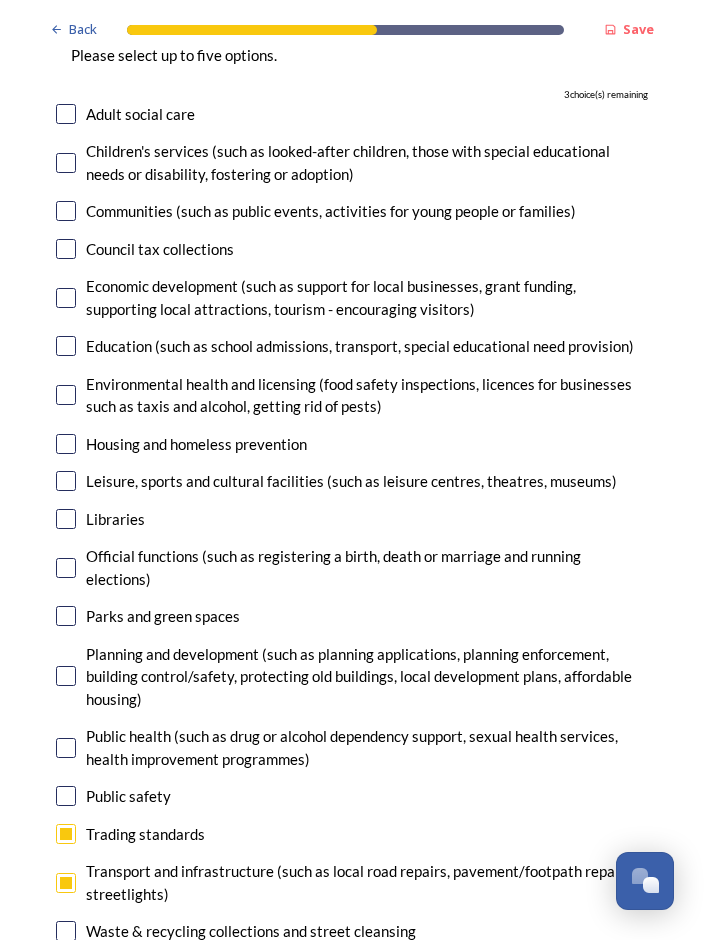 click at bounding box center [66, 796] 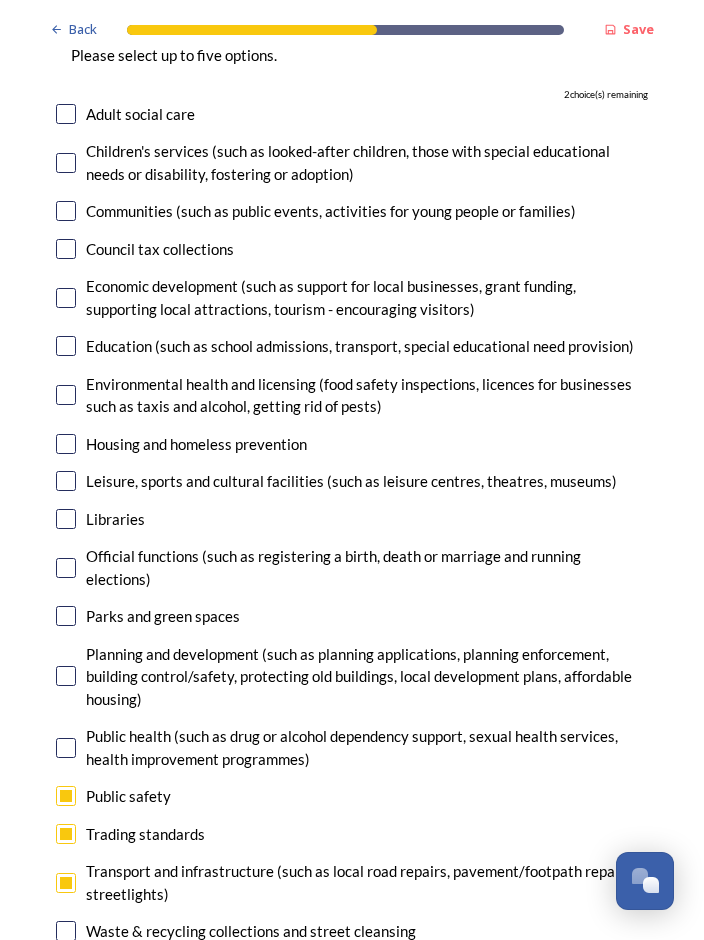 click at bounding box center (66, 676) 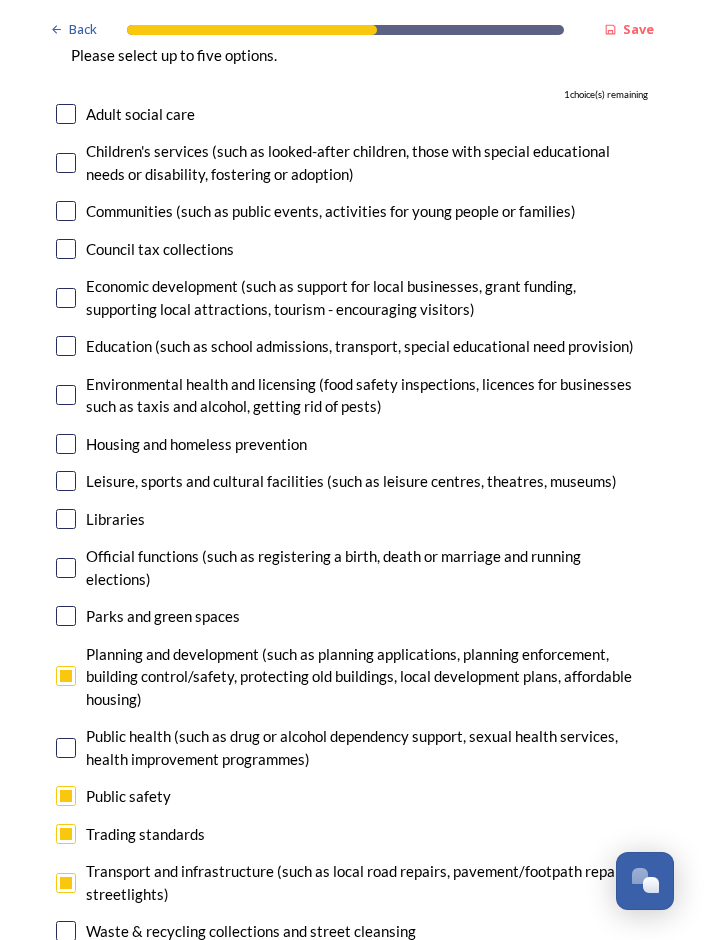 click at bounding box center (66, 568) 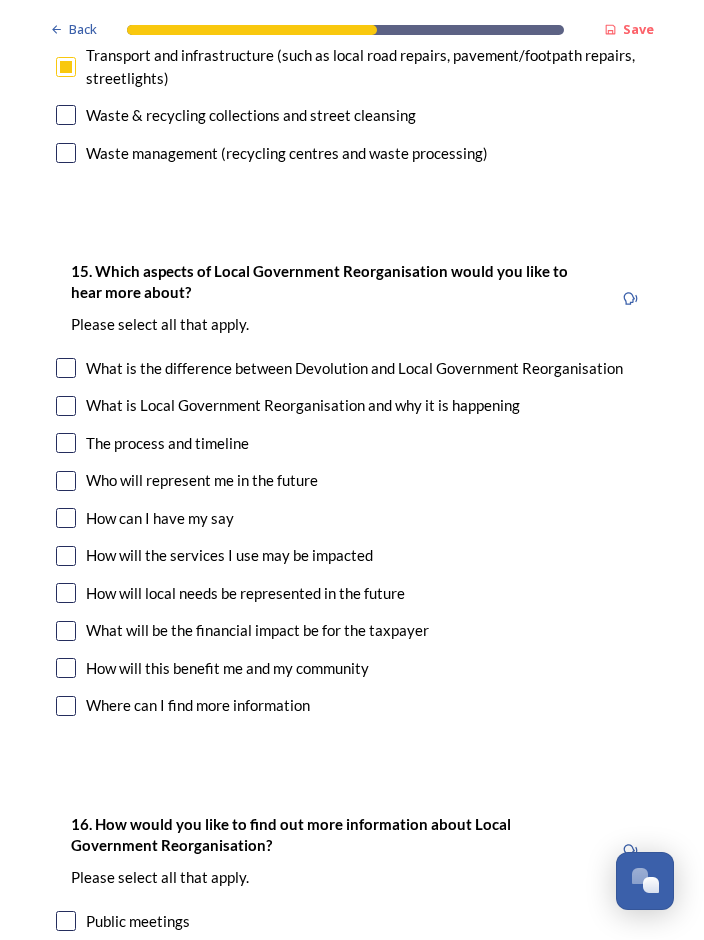 scroll, scrollTop: 5686, scrollLeft: 0, axis: vertical 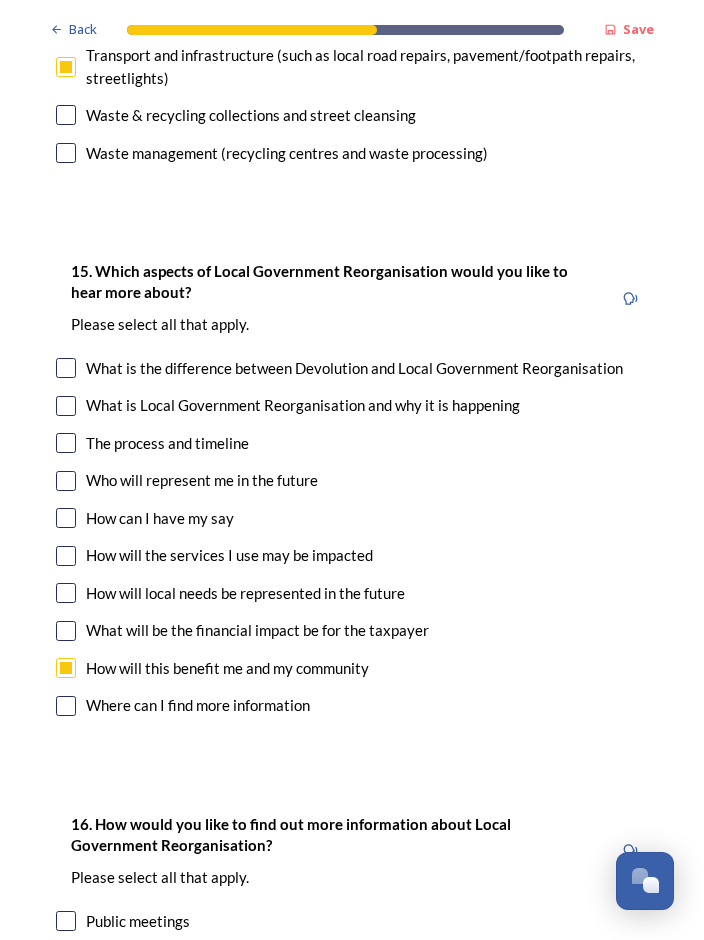 click at bounding box center [66, 556] 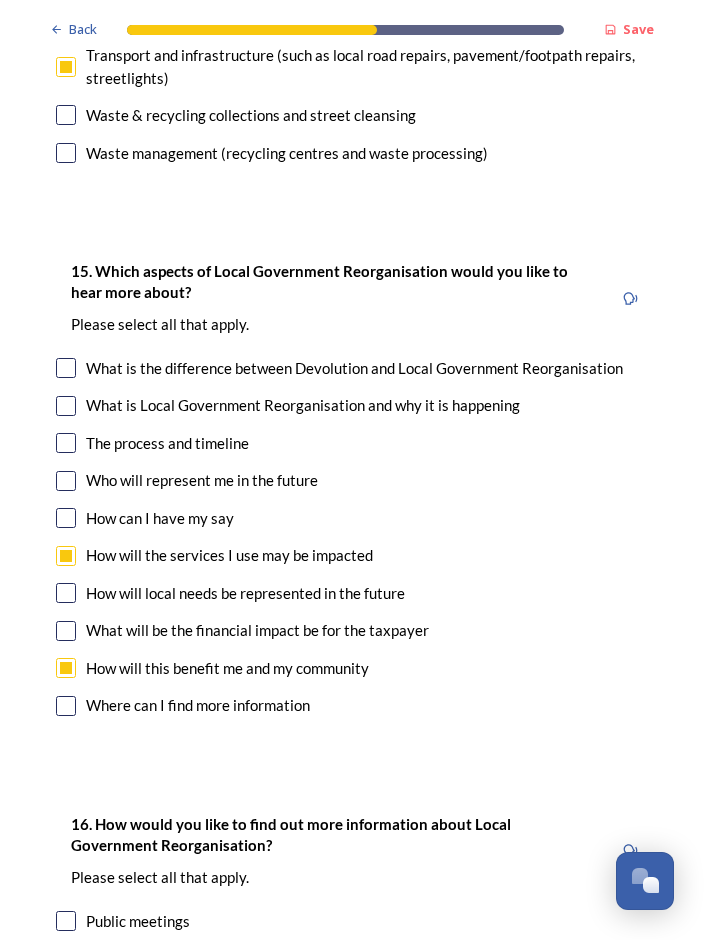click at bounding box center [66, 481] 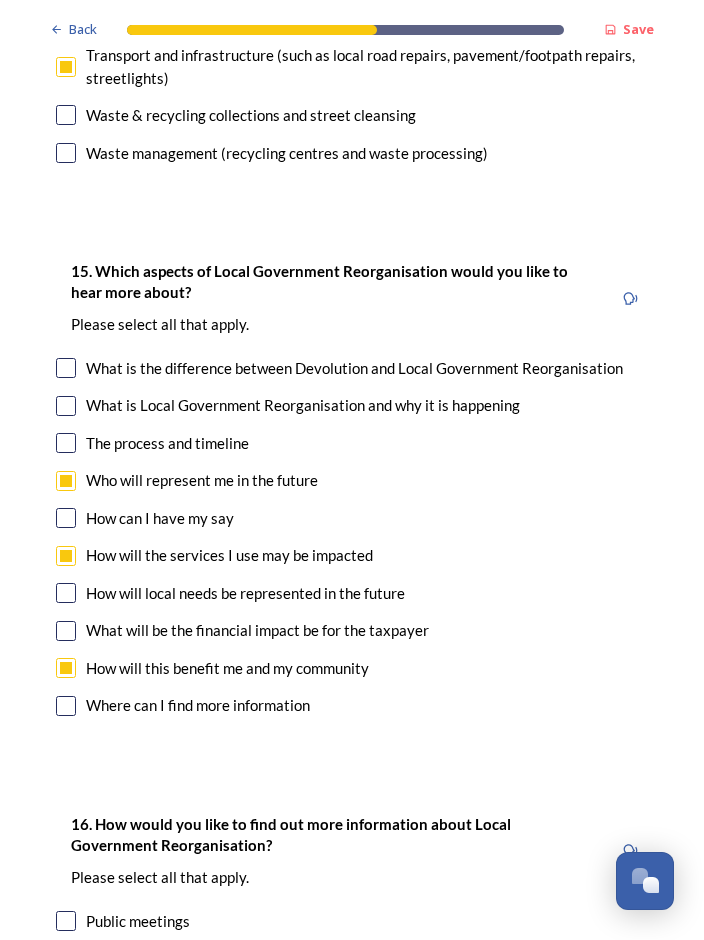 click at bounding box center [66, 593] 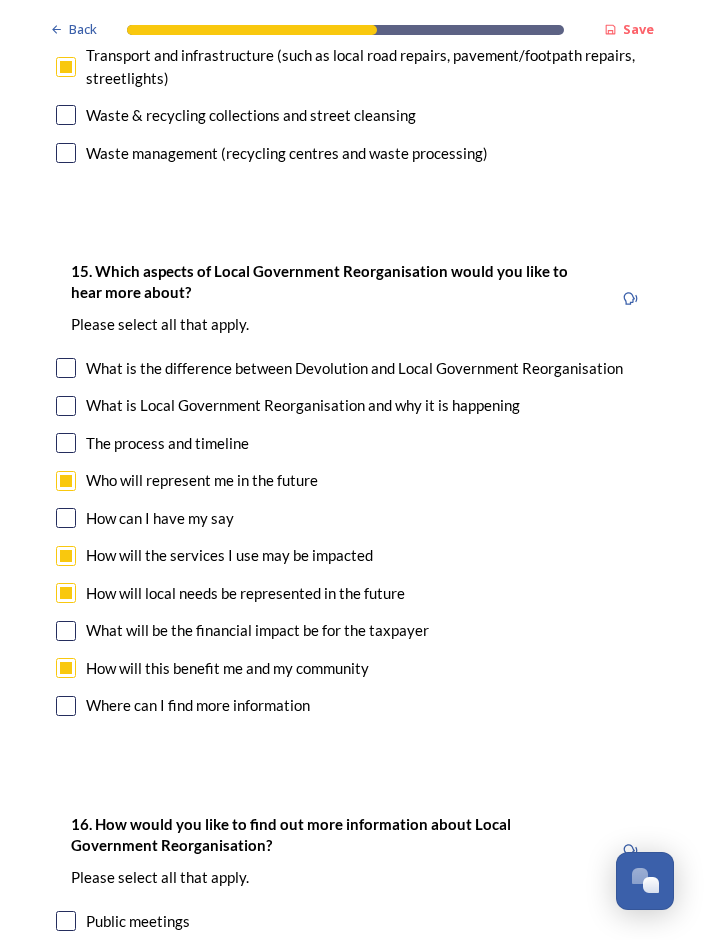 click at bounding box center (66, 481) 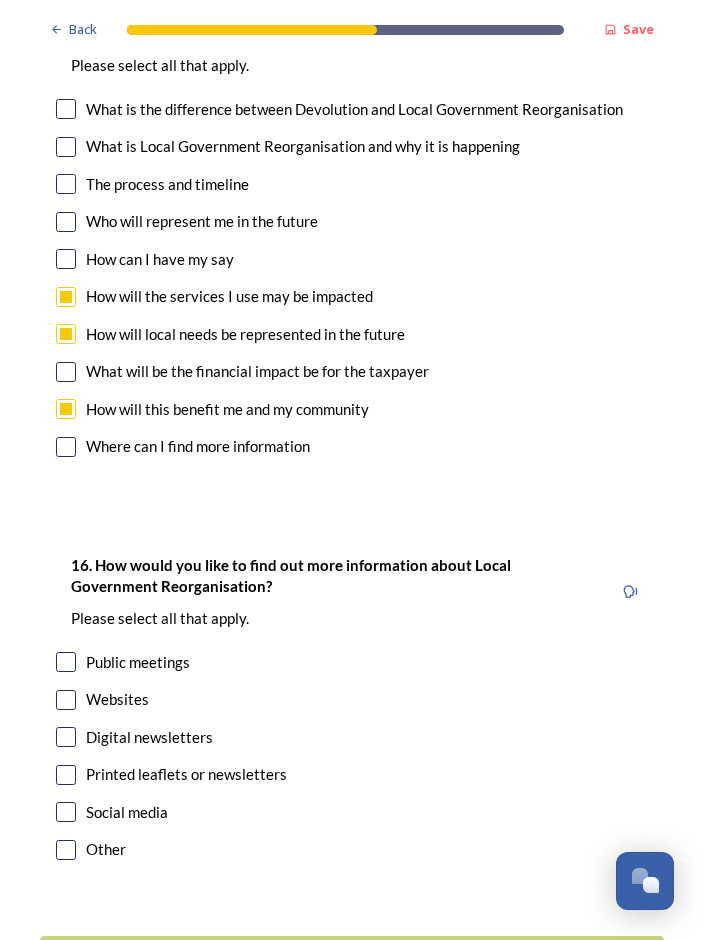 scroll, scrollTop: 5944, scrollLeft: 0, axis: vertical 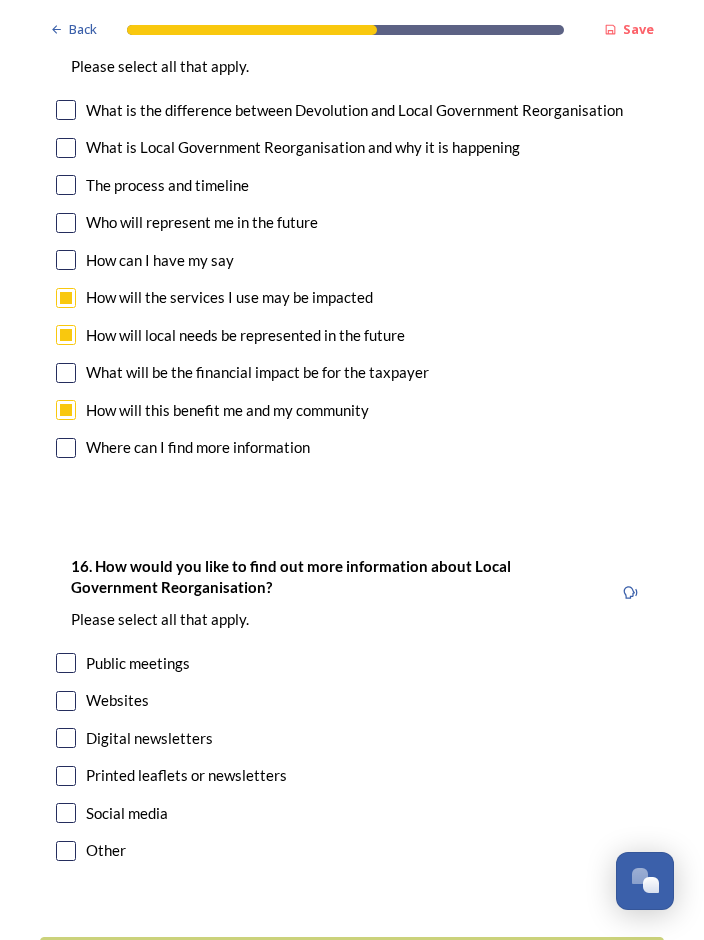 click at bounding box center (66, 813) 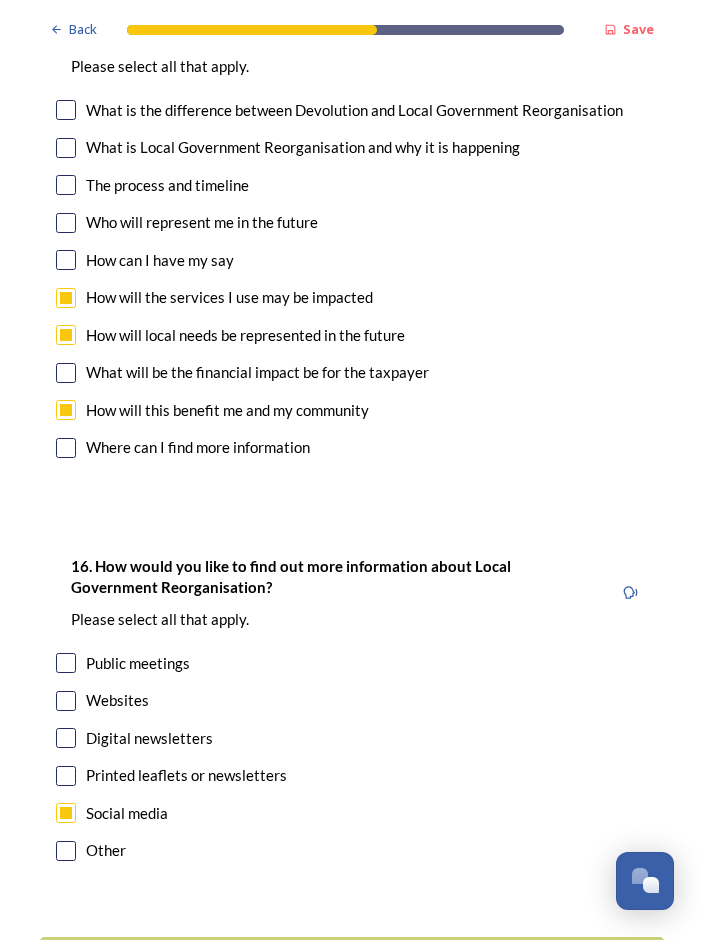 click at bounding box center (66, 776) 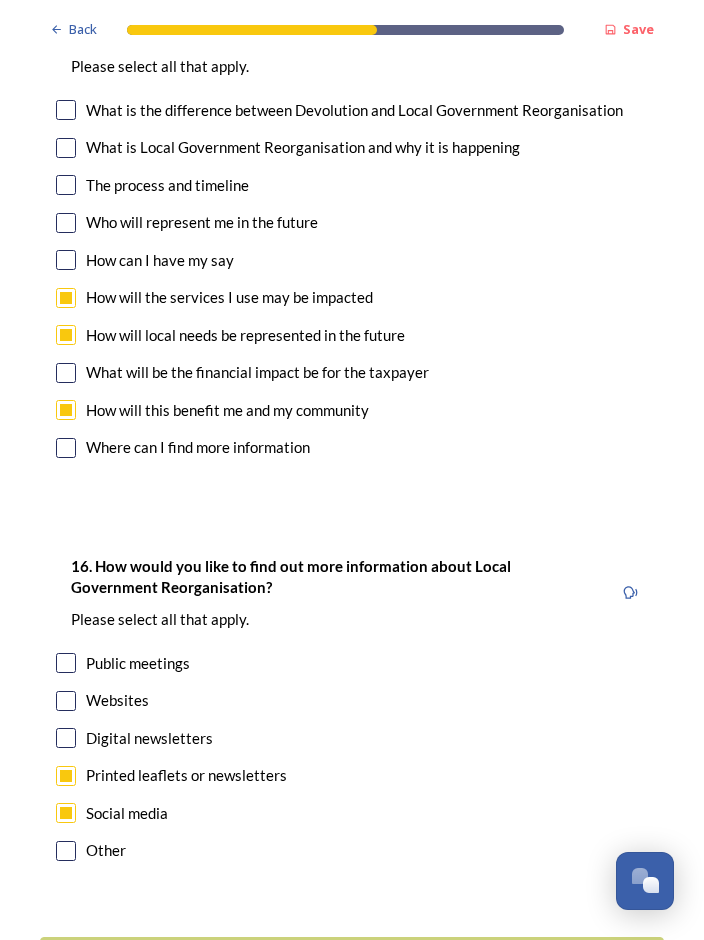 click at bounding box center (66, 738) 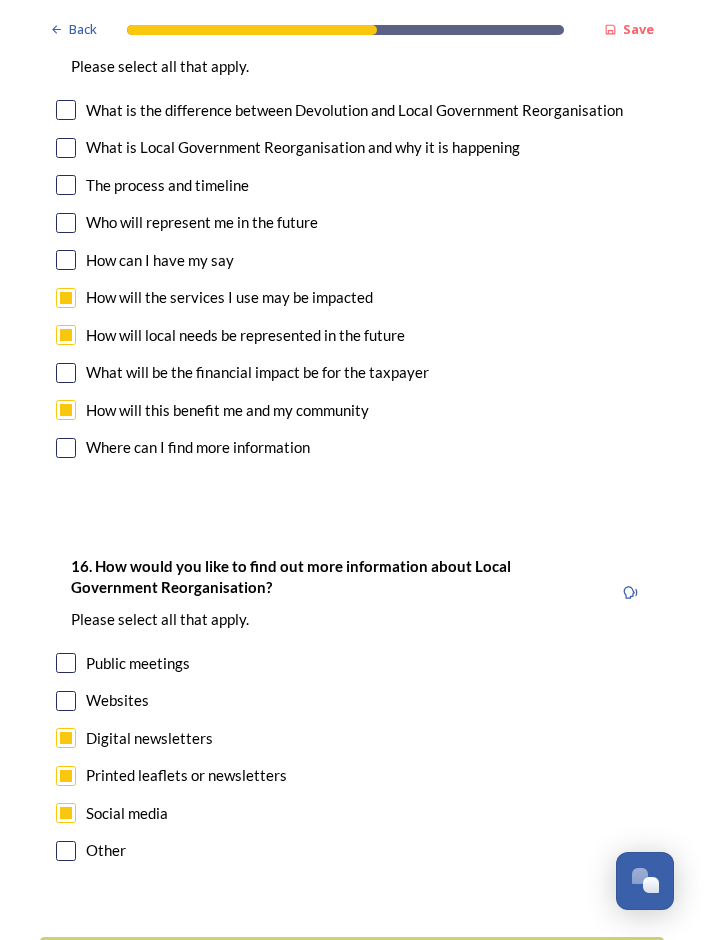 click on "Continue" at bounding box center [338, 961] 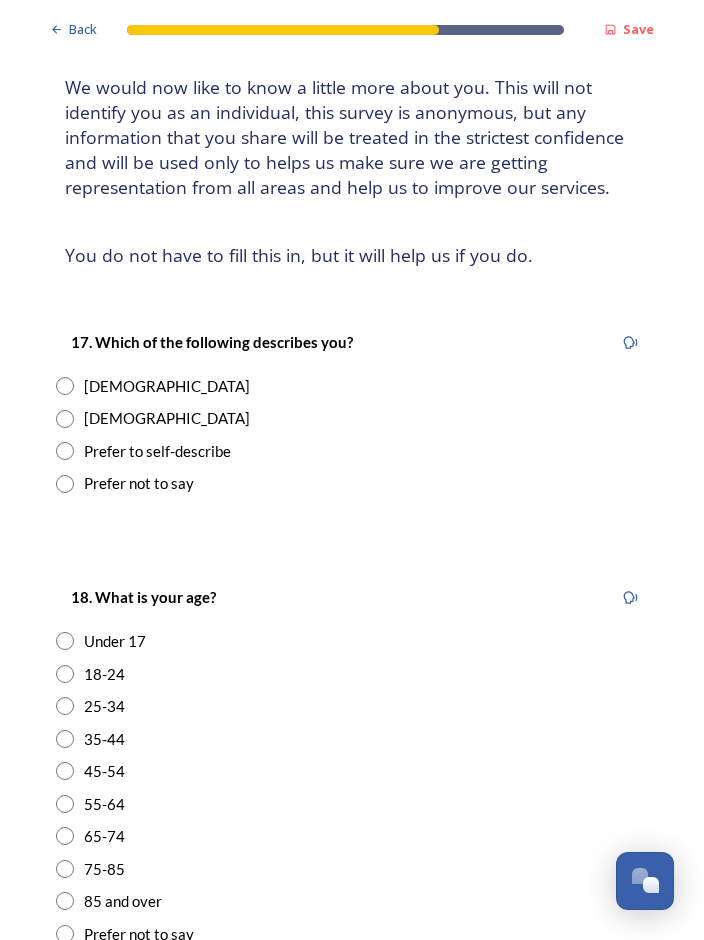 scroll, scrollTop: 122, scrollLeft: 0, axis: vertical 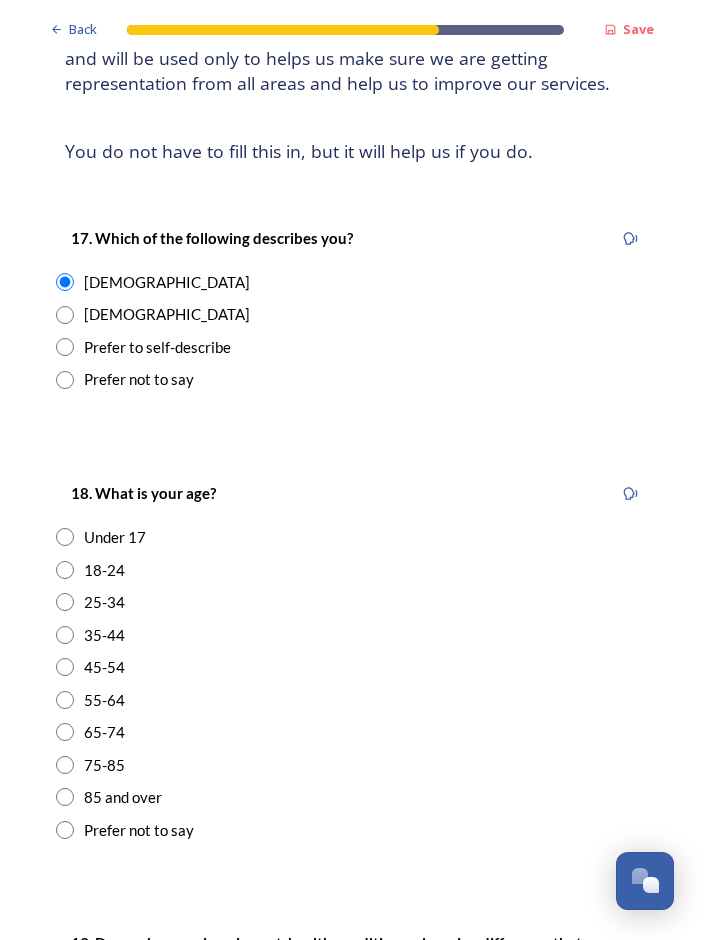click at bounding box center [65, 667] 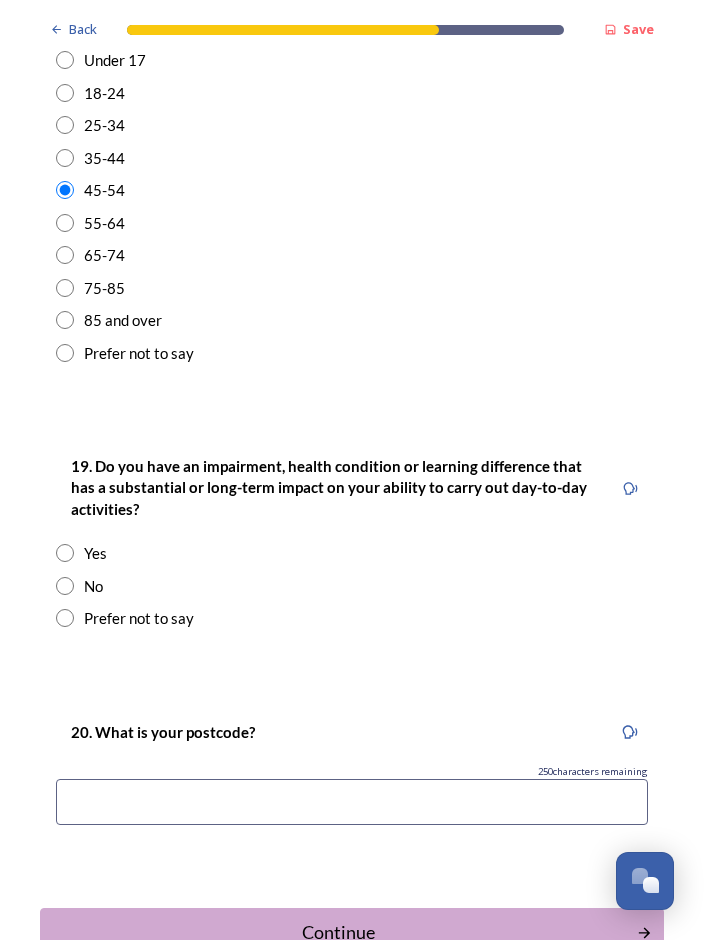 scroll, scrollTop: 703, scrollLeft: 0, axis: vertical 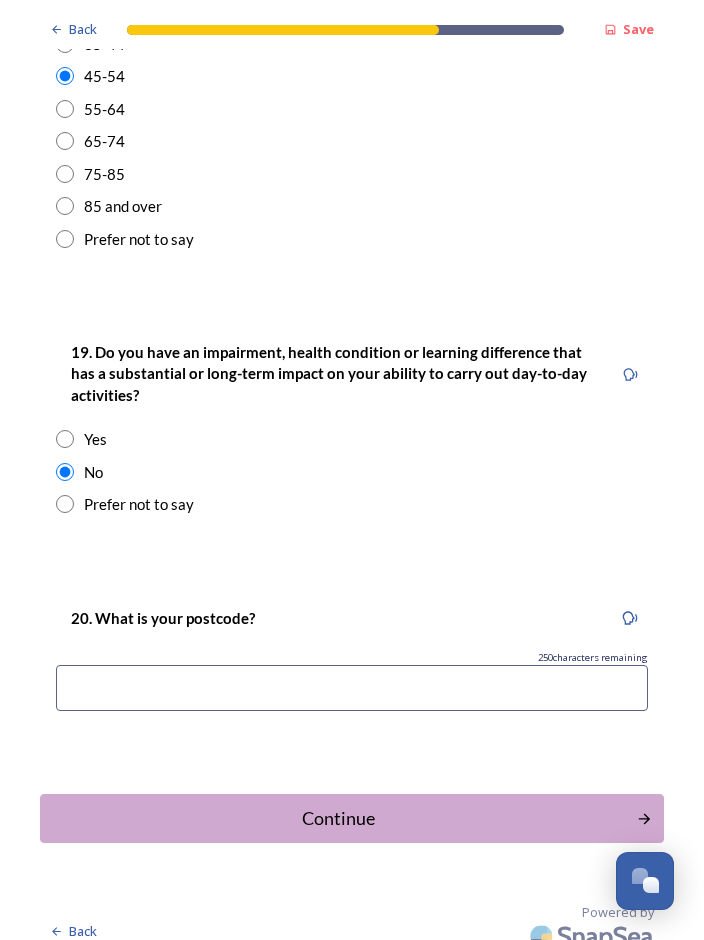 click at bounding box center [352, 688] 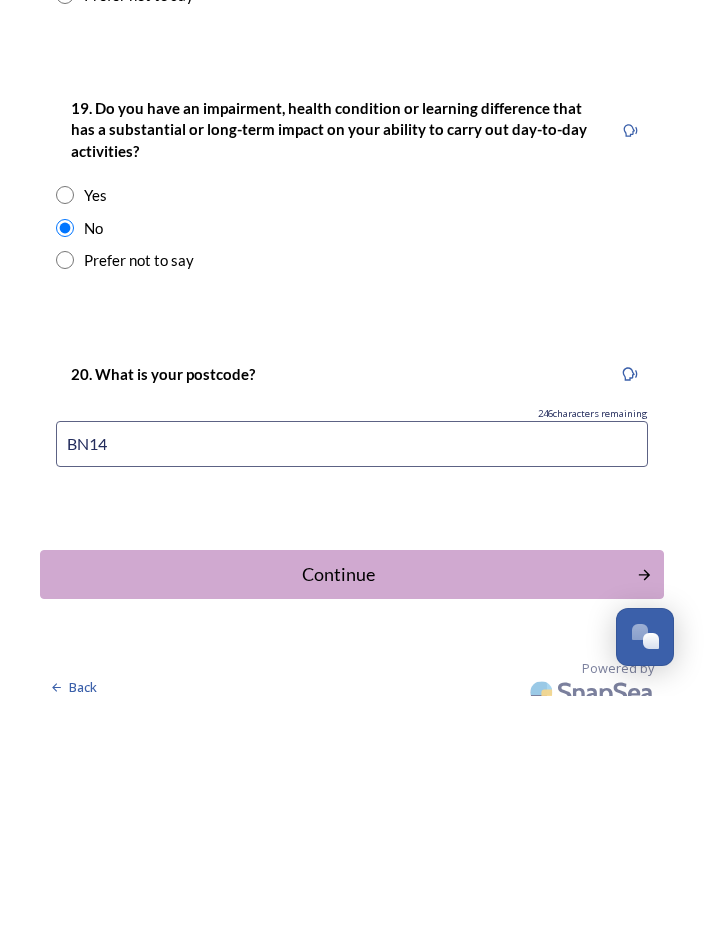 type on "BN14" 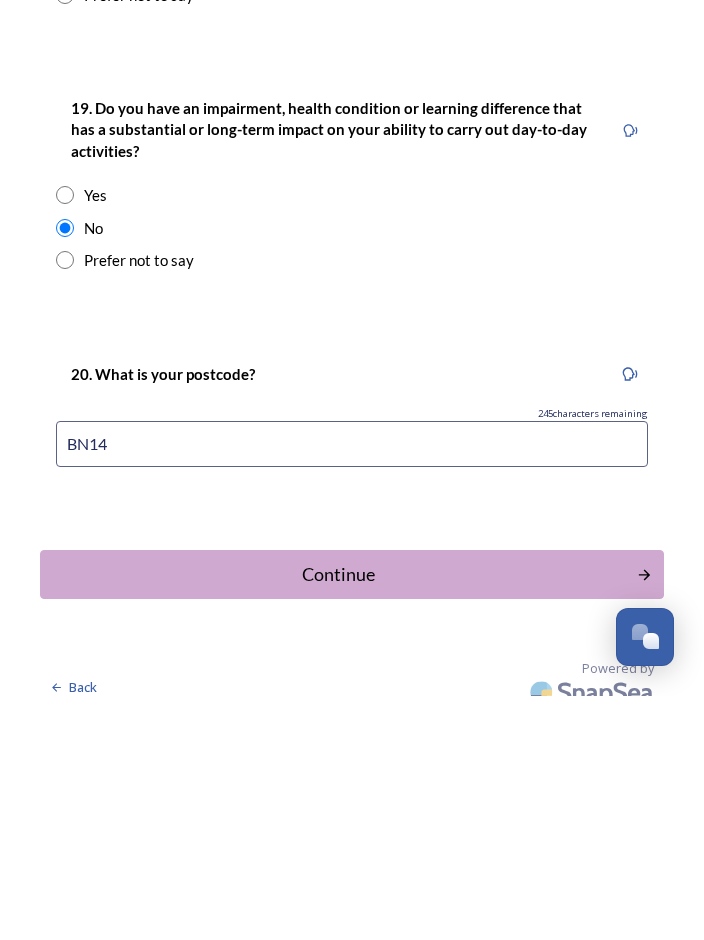 click on "Continue" at bounding box center (338, 818) 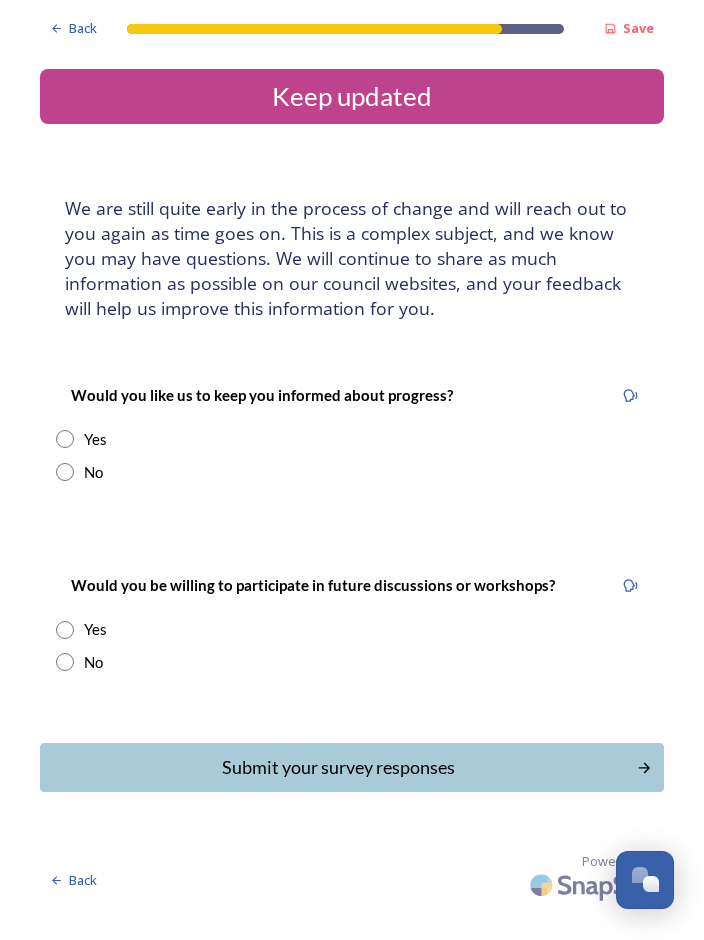 click at bounding box center (65, 473) 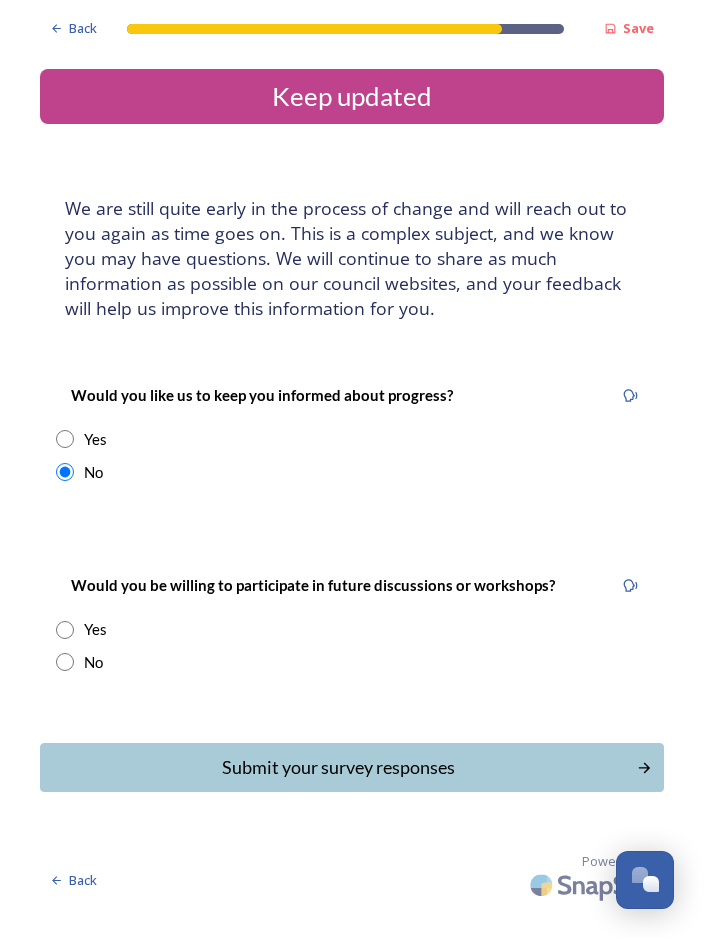 click at bounding box center [65, 663] 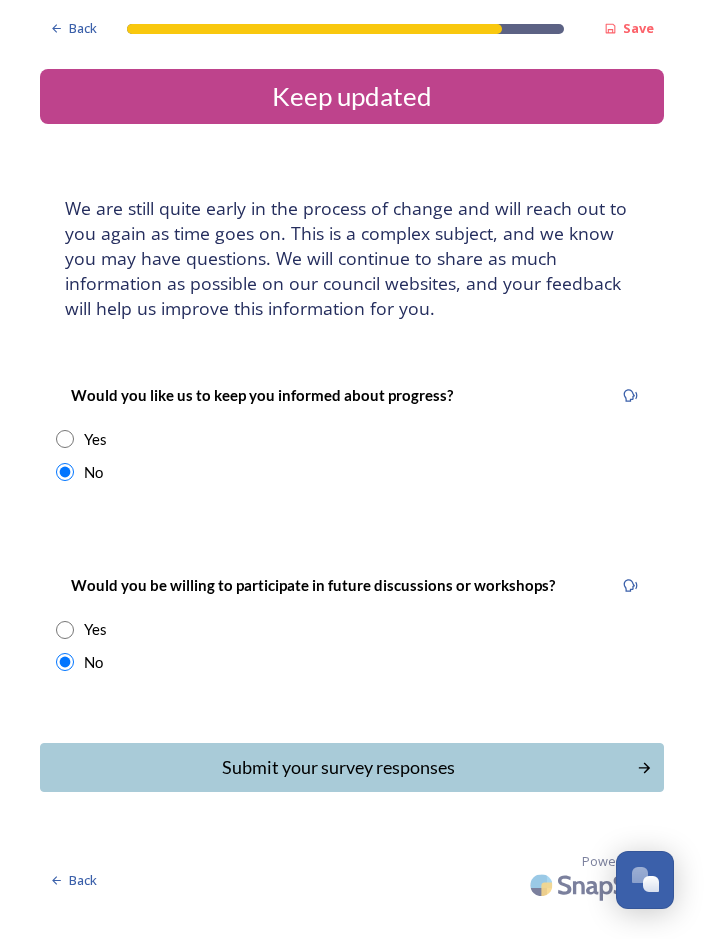 click on "Submit your survey responses" at bounding box center (338, 768) 